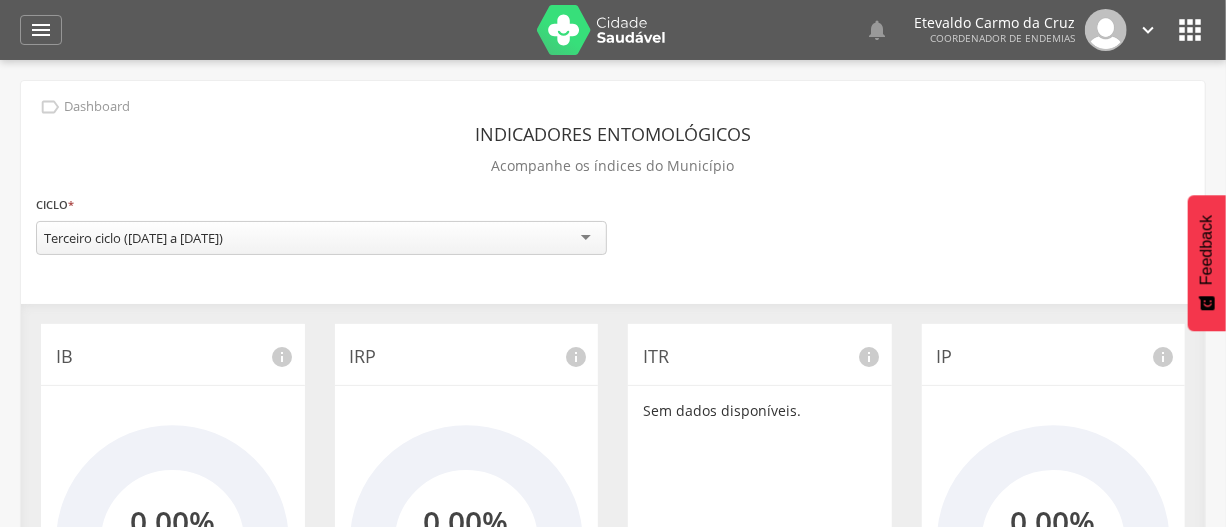 scroll, scrollTop: 0, scrollLeft: 0, axis: both 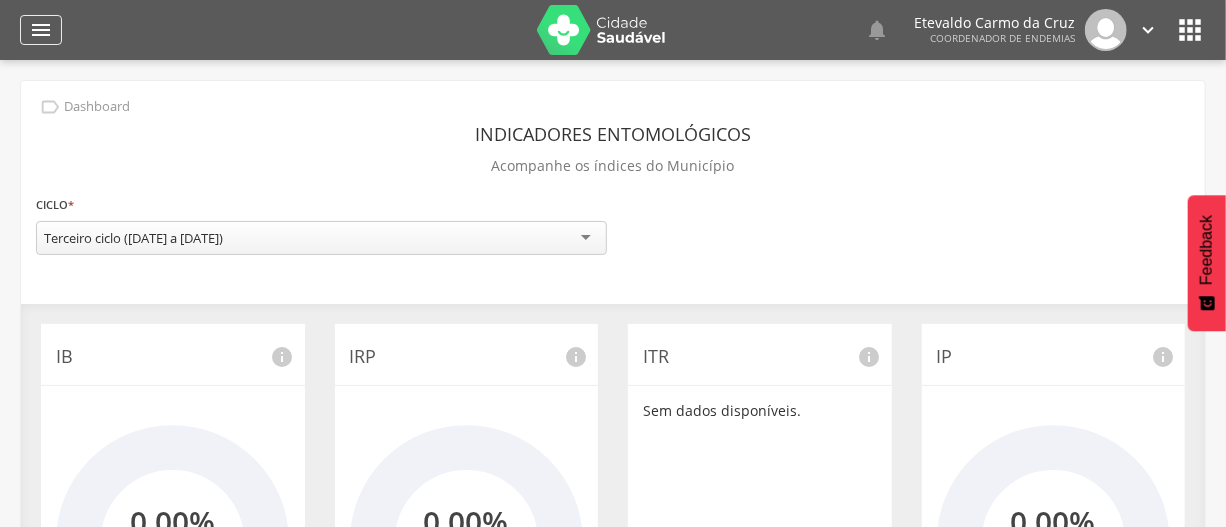 click on "" at bounding box center [41, 30] 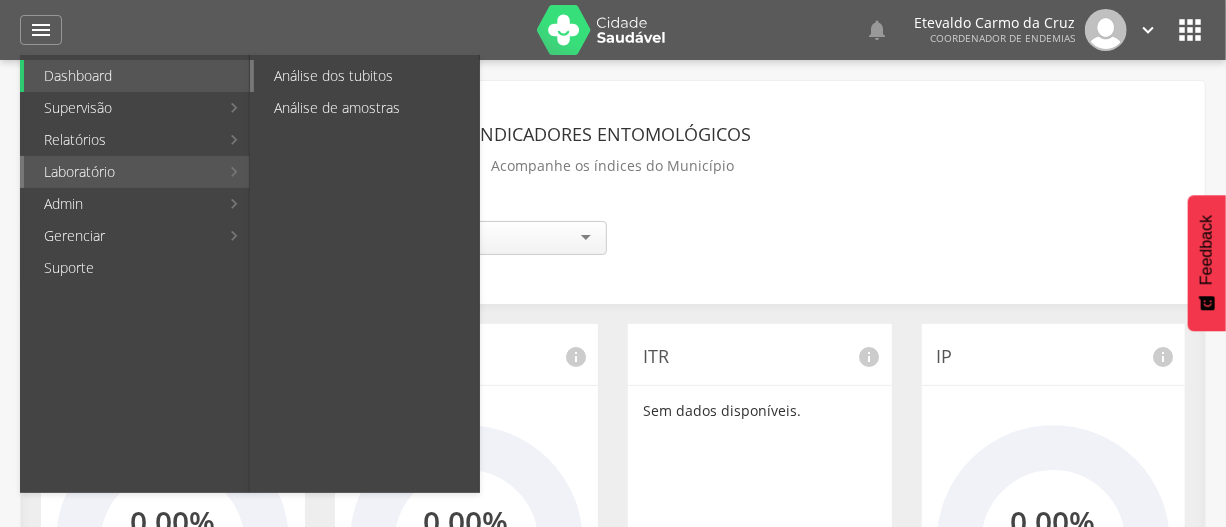 click on "Análise dos tubitos" at bounding box center (366, 76) 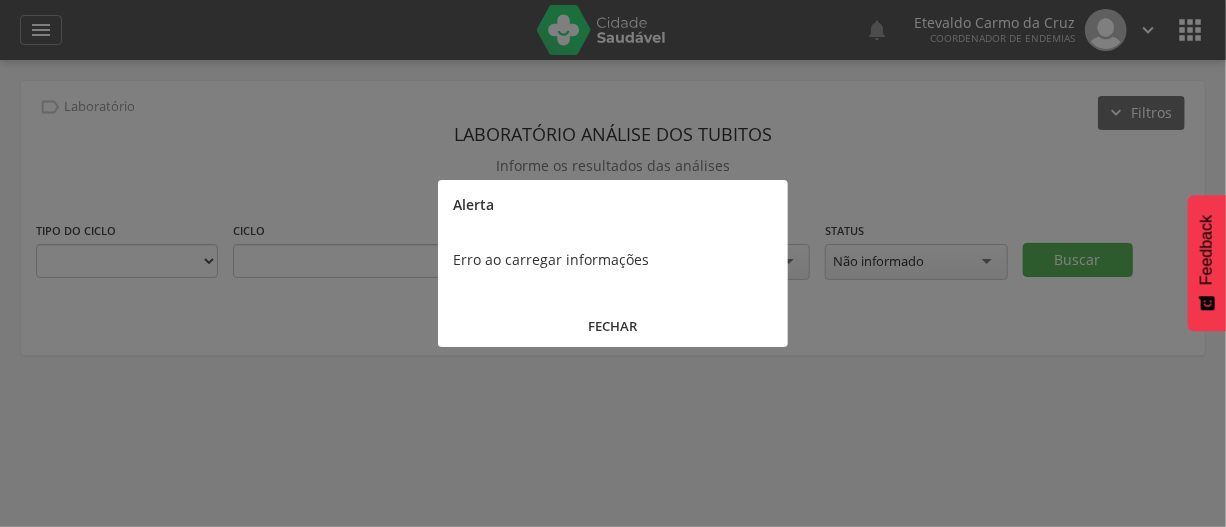 click on "FECHAR" at bounding box center [613, 326] 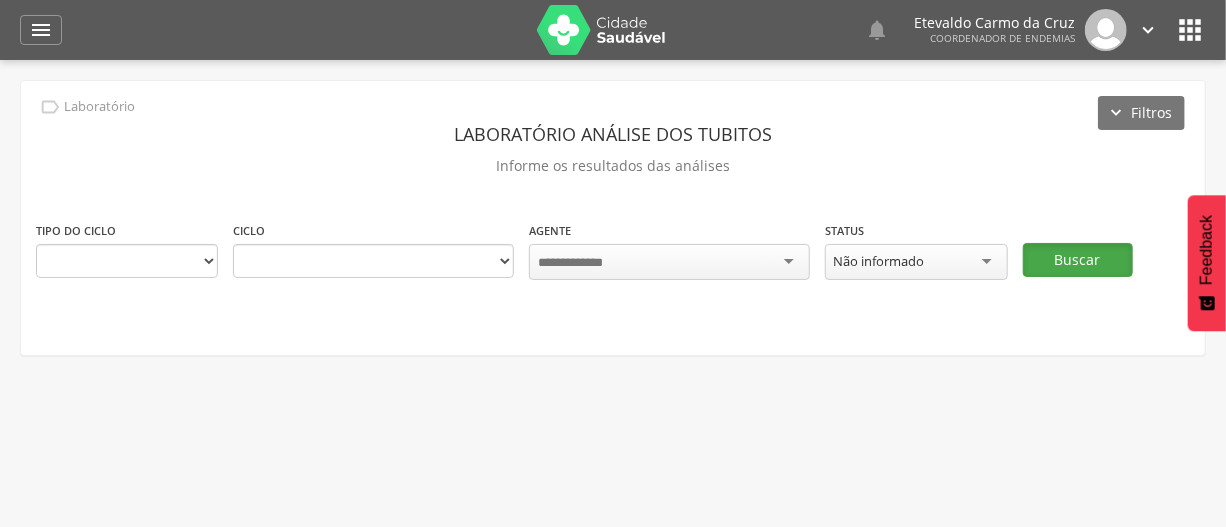 click on "Buscar" at bounding box center [1078, 260] 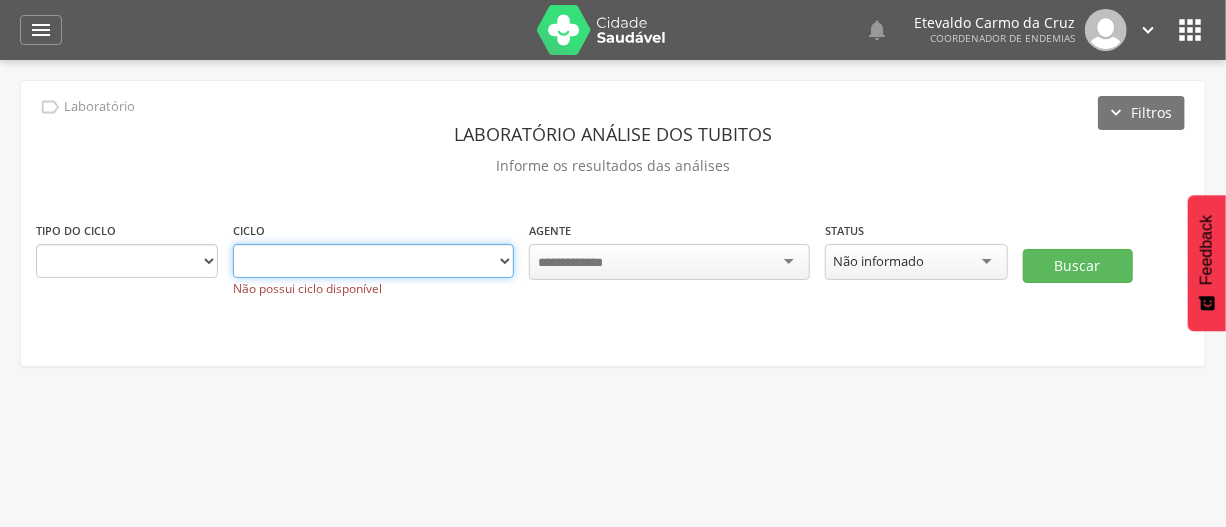 click at bounding box center [373, 261] 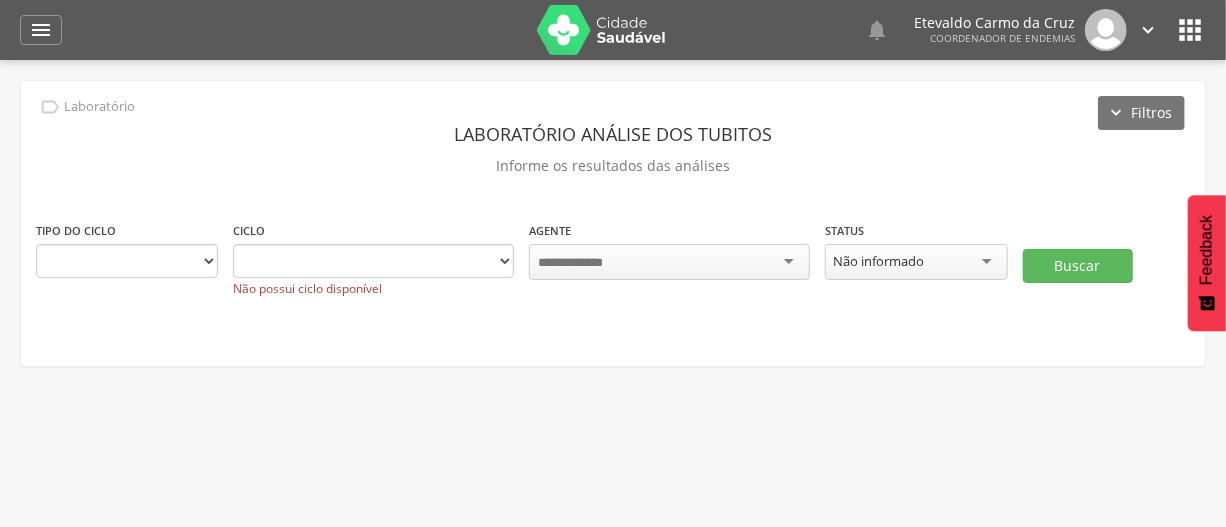 click at bounding box center (669, 262) 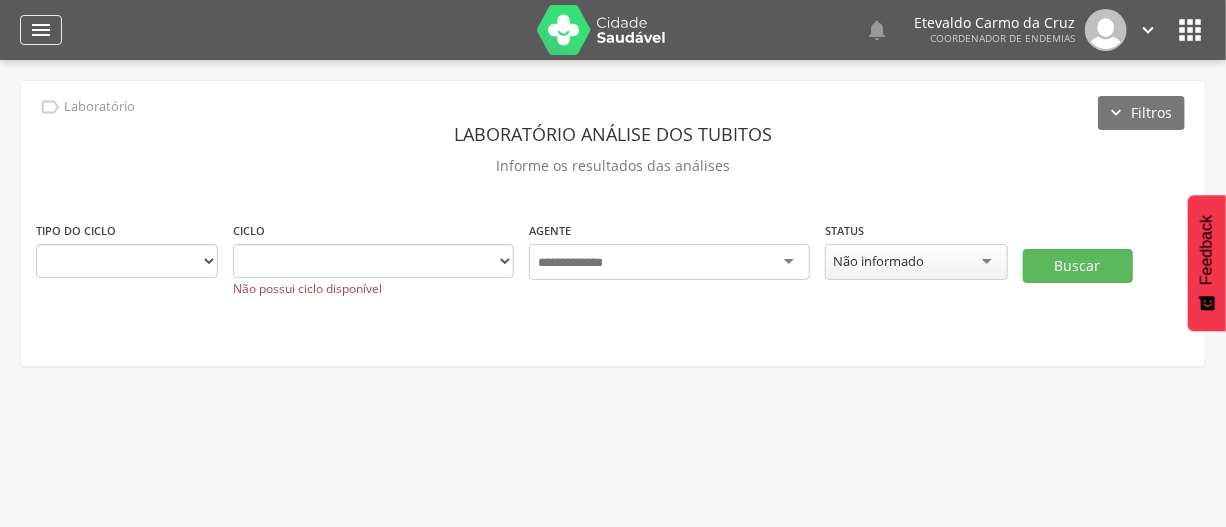 click on "" at bounding box center (41, 30) 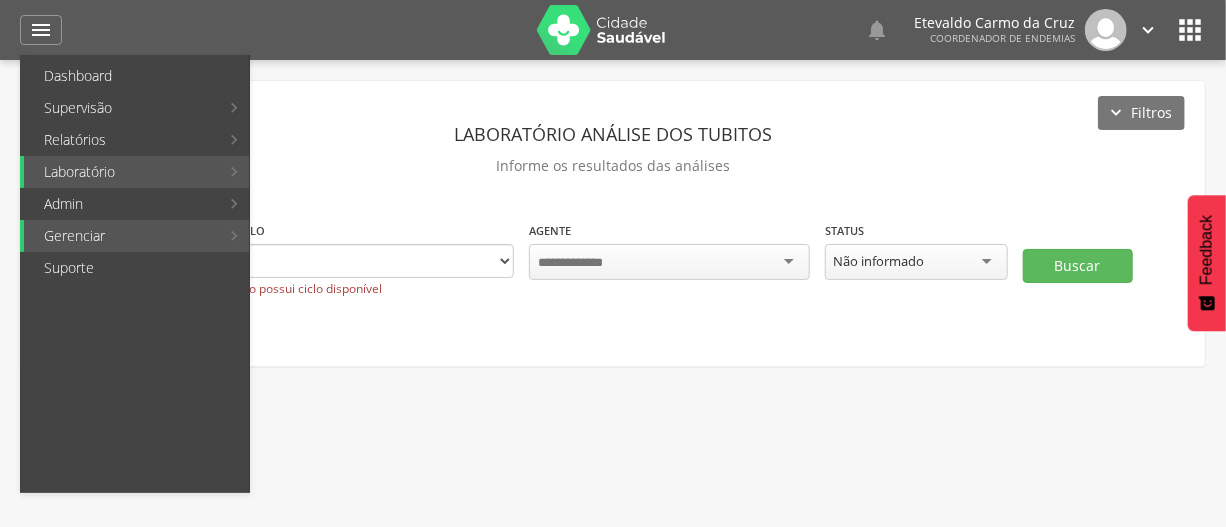 click on "Ranking" at bounding box center (366, 76) 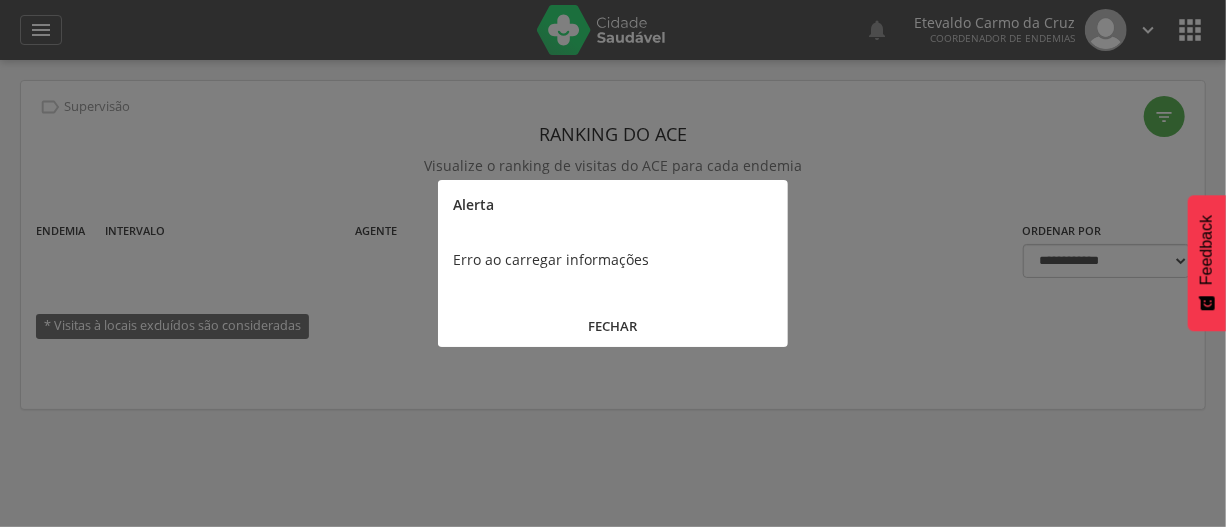 click on "FECHAR" at bounding box center (613, 326) 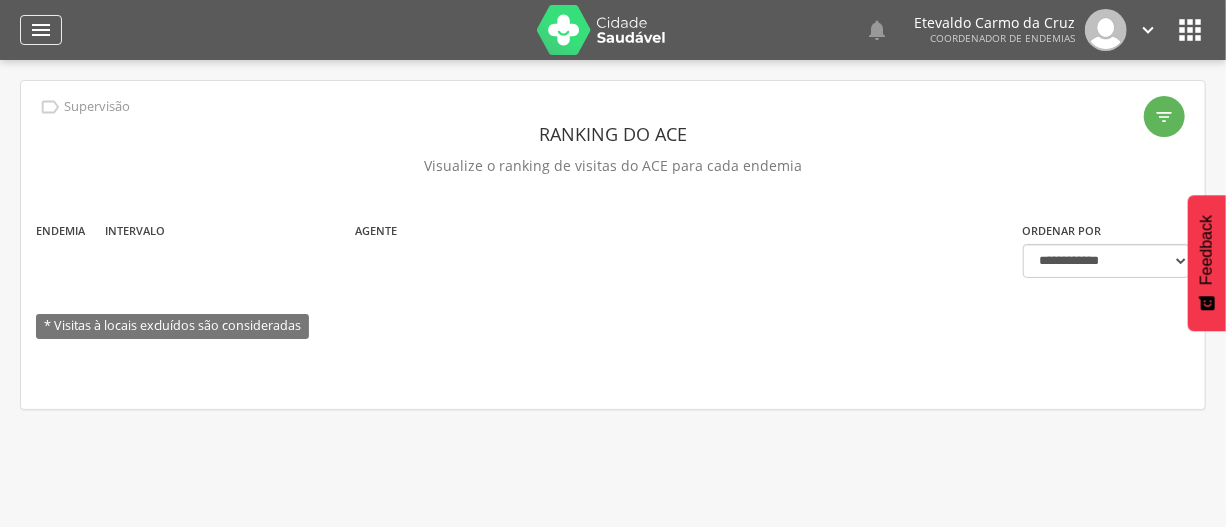 click on "" at bounding box center (41, 30) 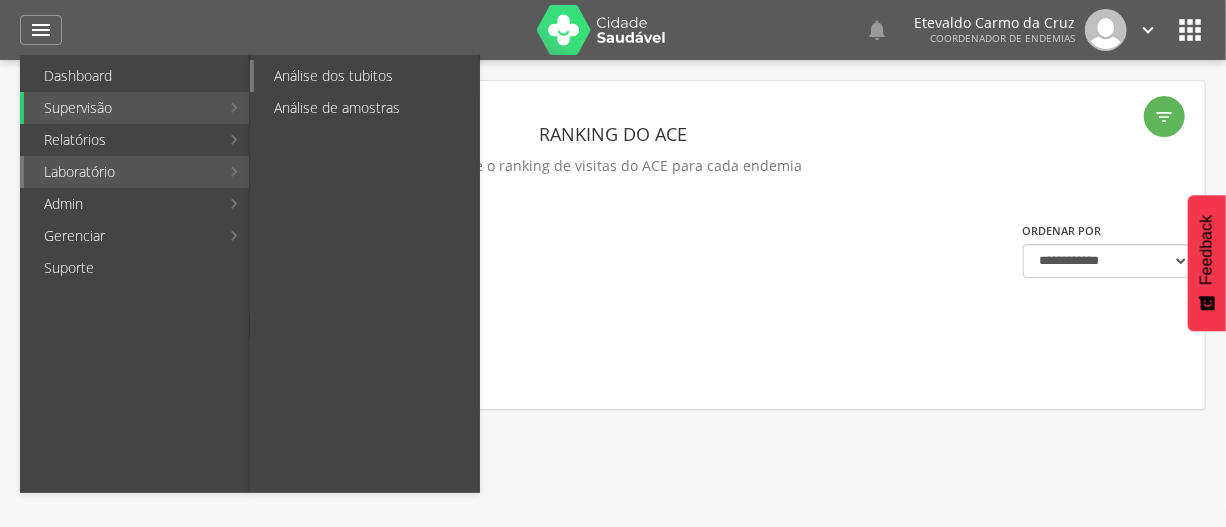 click on "Análise dos tubitos" at bounding box center [366, 76] 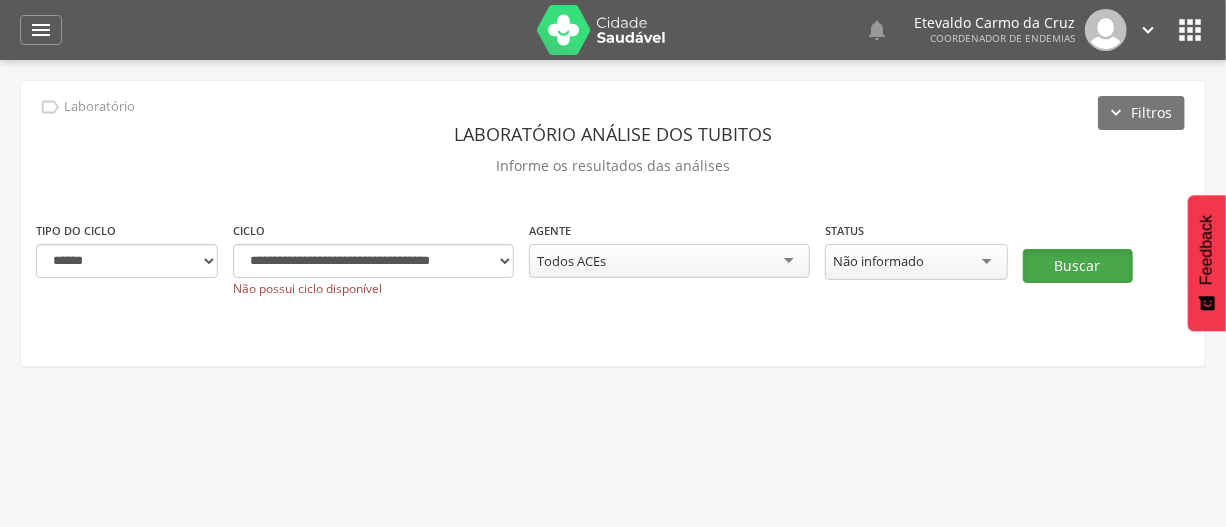 click on "Buscar" at bounding box center [1078, 266] 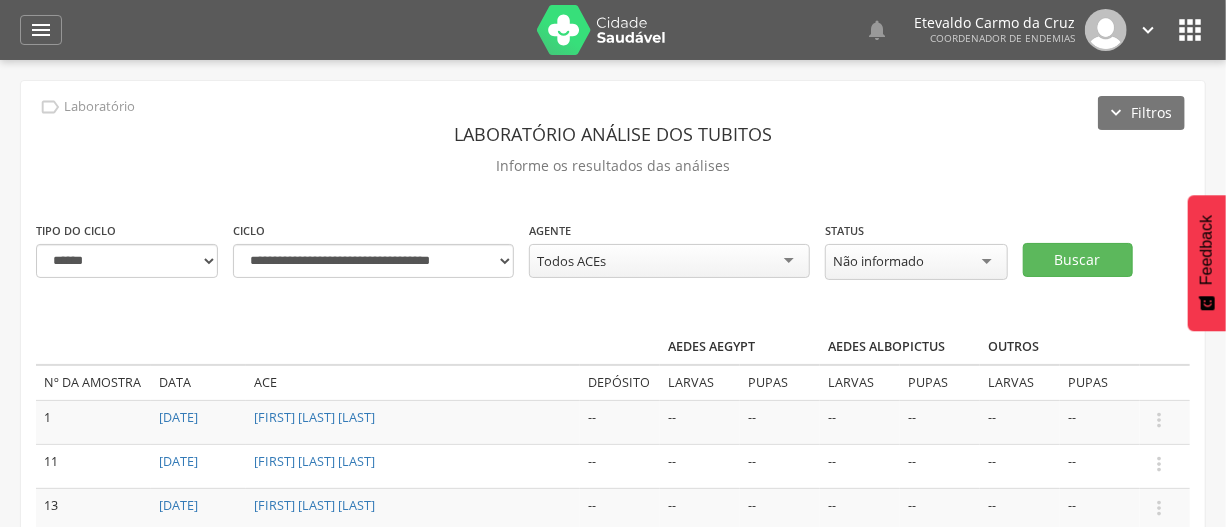 scroll, scrollTop: 0, scrollLeft: 0, axis: both 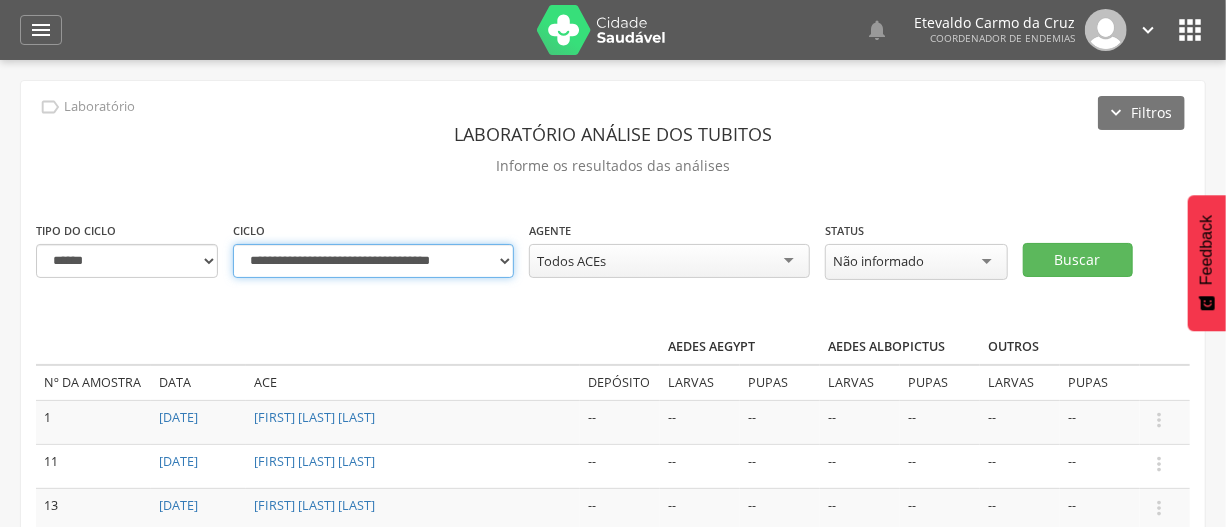click on "**********" at bounding box center [373, 261] 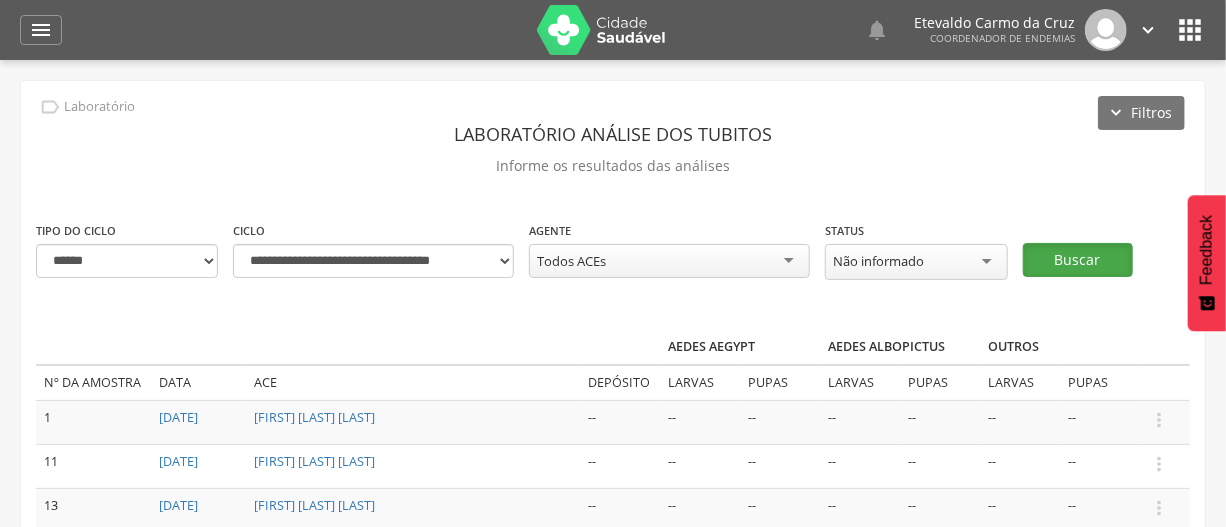 click on "Buscar" at bounding box center [1078, 260] 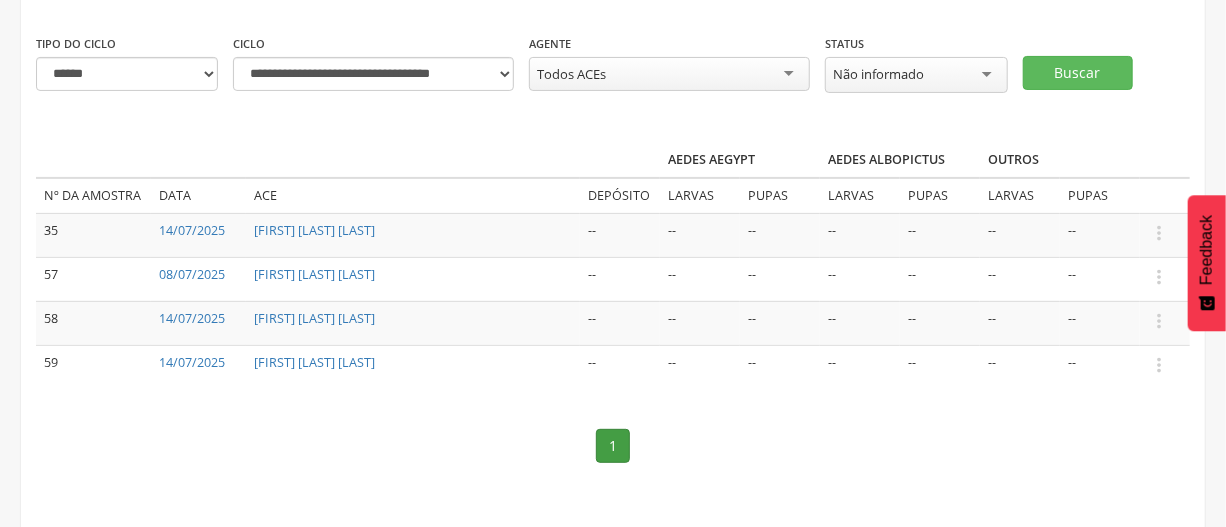 scroll, scrollTop: 191, scrollLeft: 0, axis: vertical 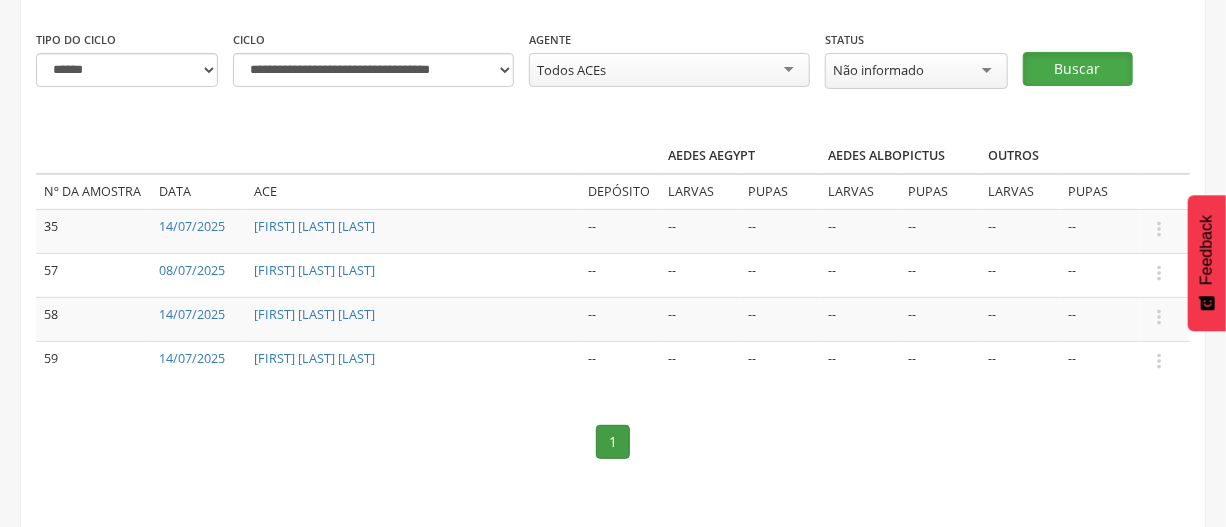 click on "Buscar" at bounding box center [1078, 69] 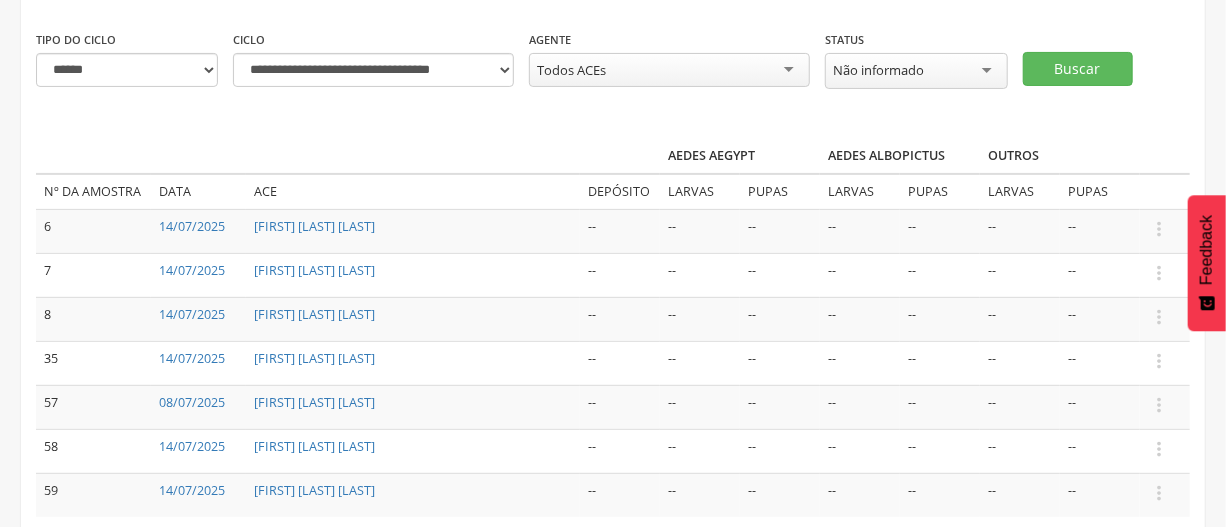 scroll, scrollTop: 282, scrollLeft: 0, axis: vertical 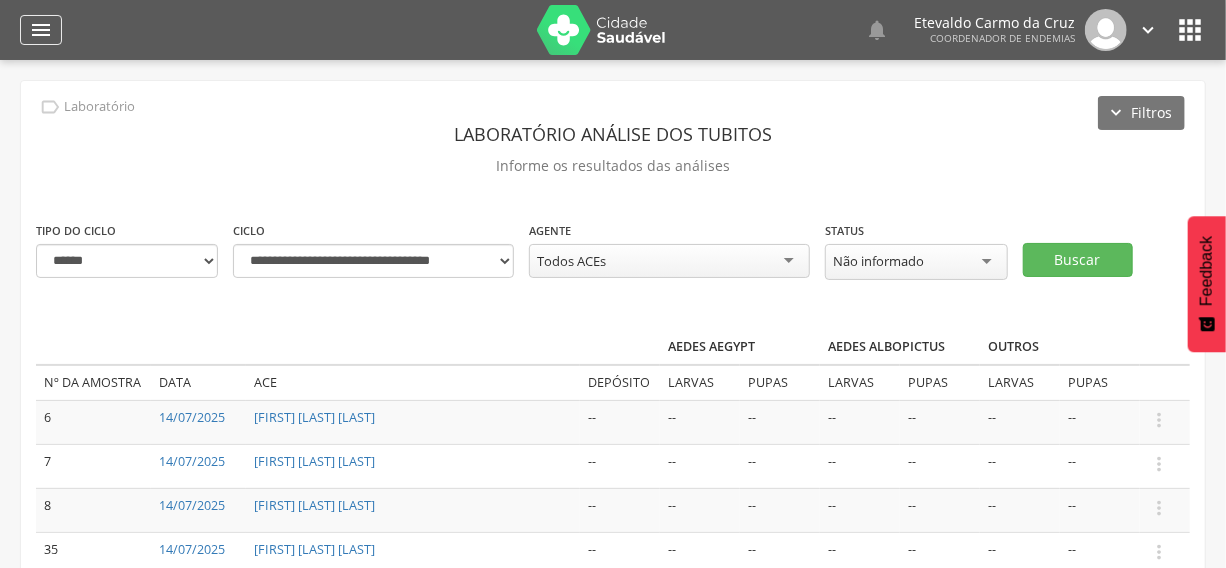 click on "" at bounding box center [41, 30] 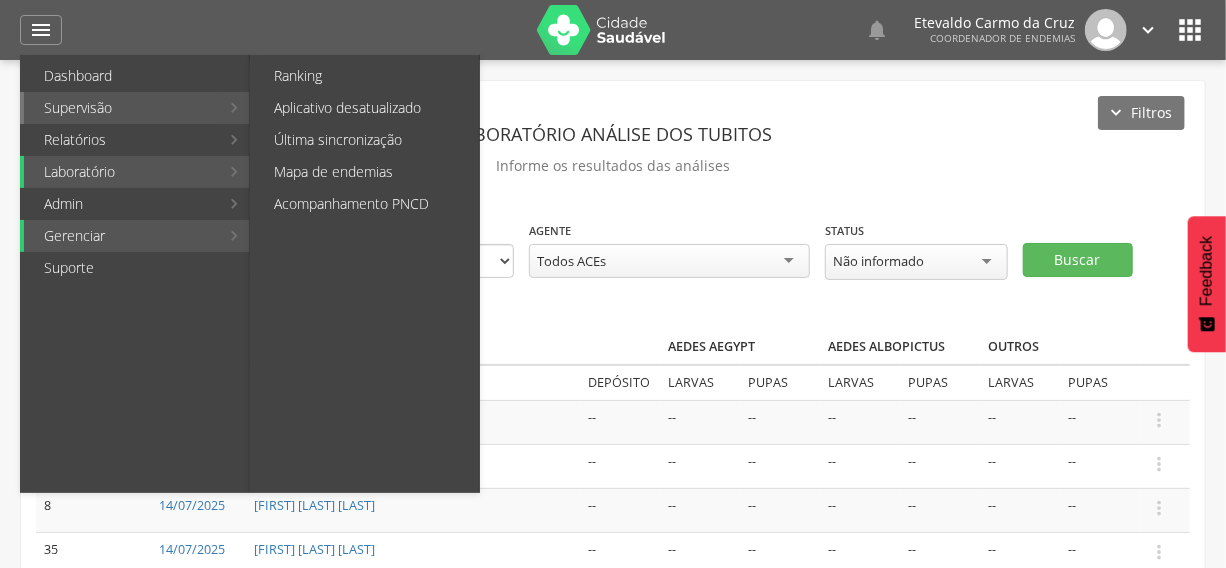 click on "Supervisão" at bounding box center (121, 108) 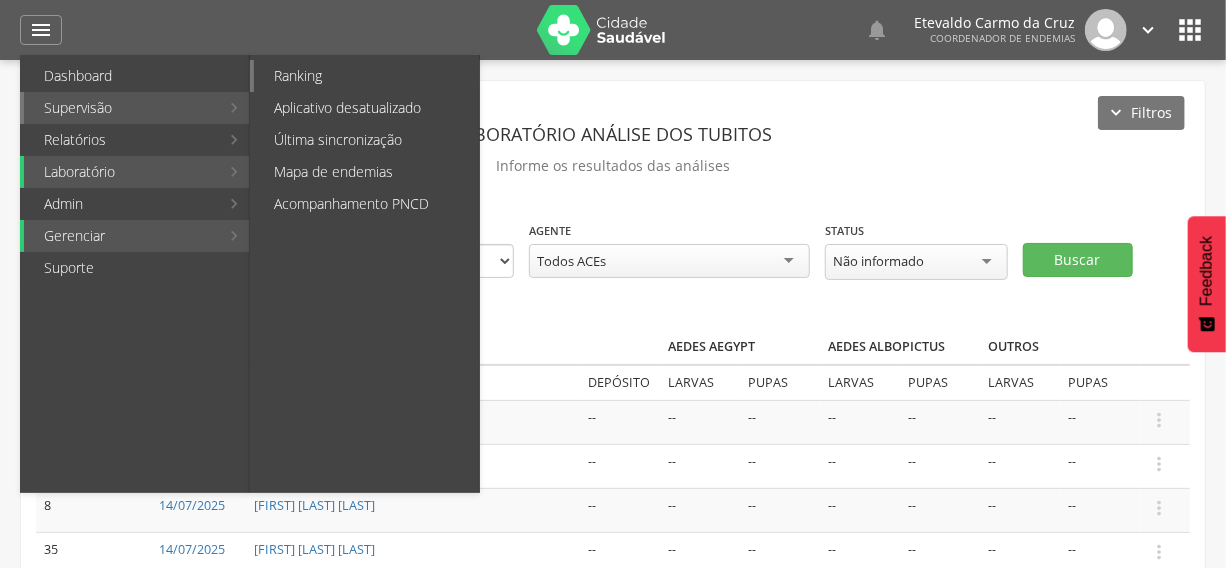 click on "Ranking" at bounding box center (366, 76) 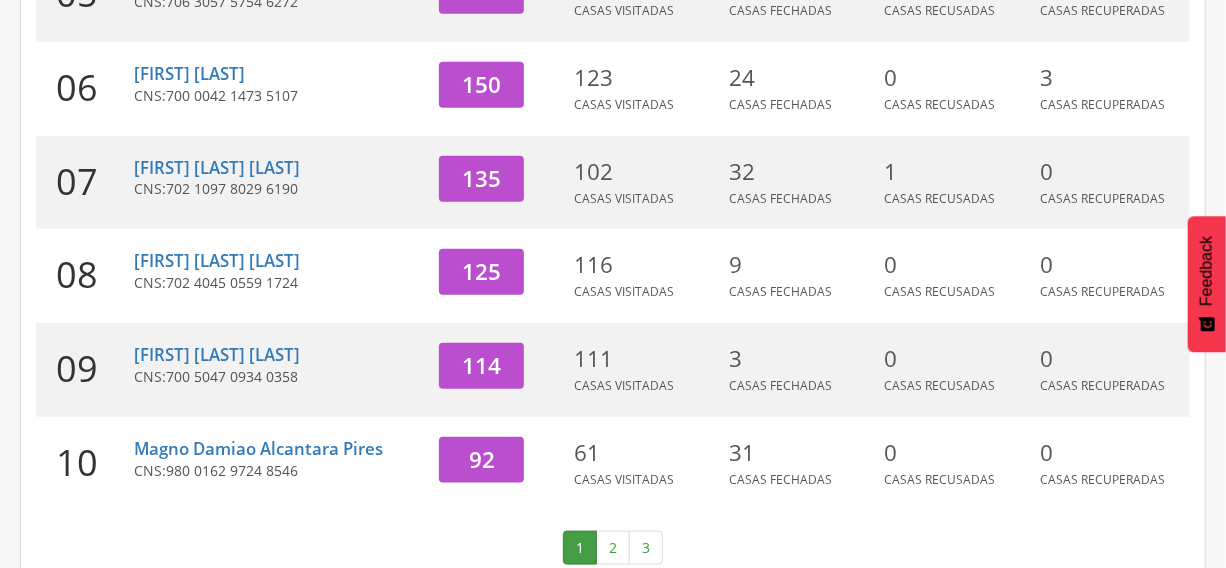 scroll, scrollTop: 820, scrollLeft: 0, axis: vertical 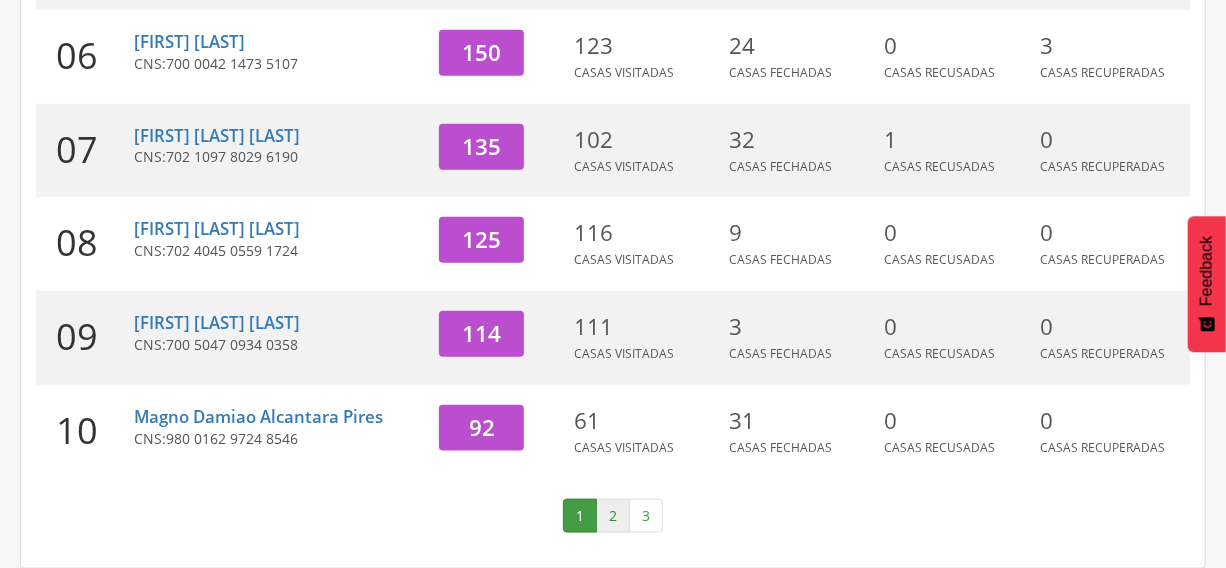click on "2" at bounding box center (613, 516) 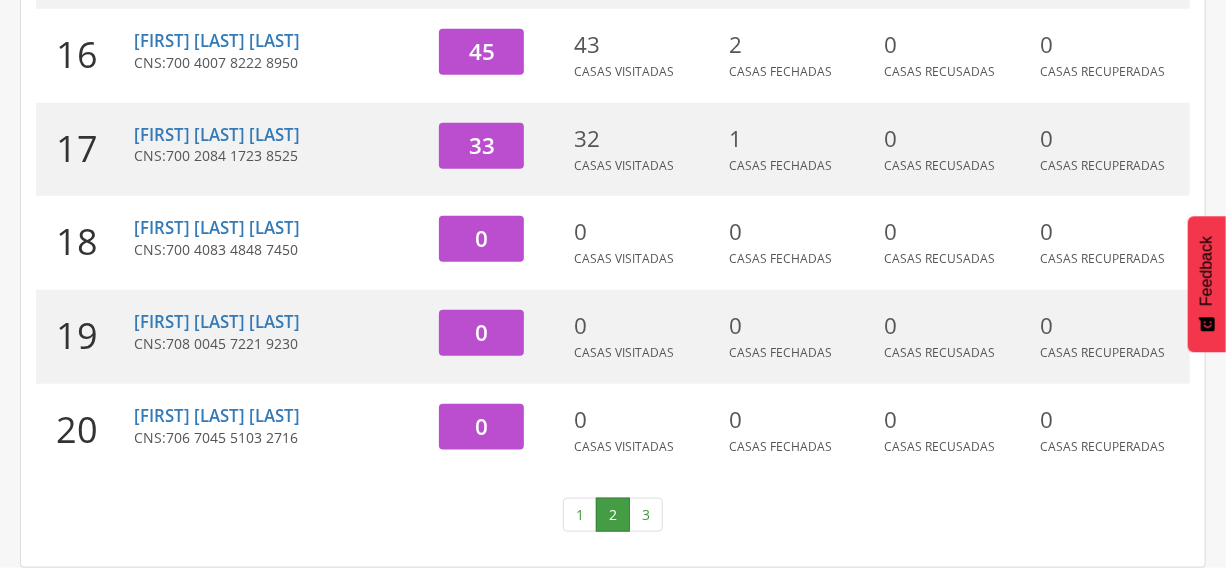 scroll, scrollTop: 844, scrollLeft: 0, axis: vertical 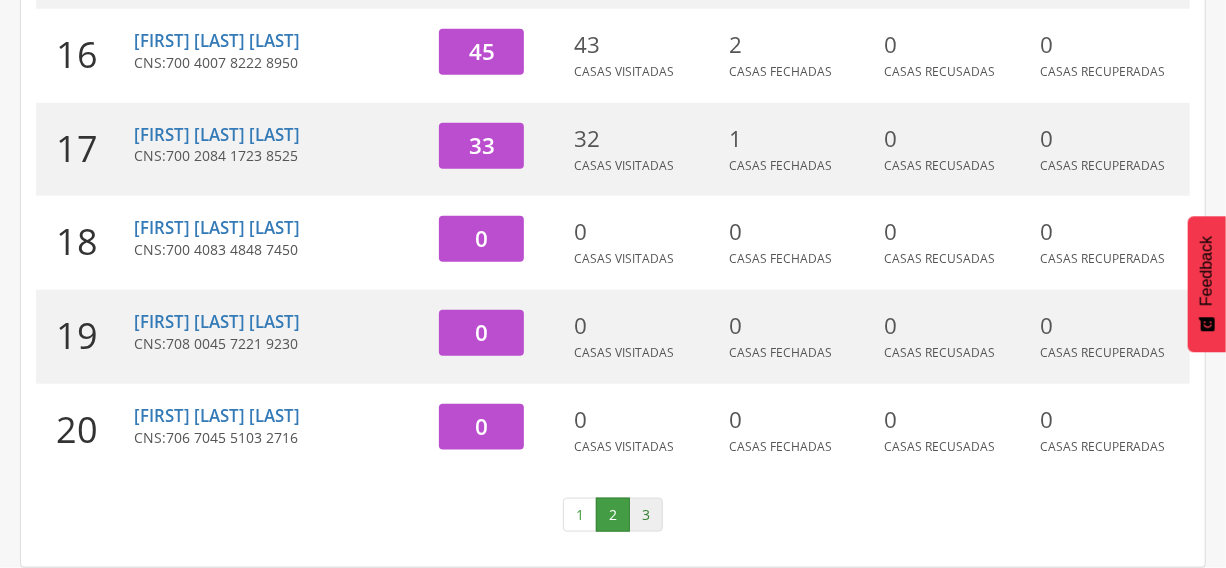 click on "3" at bounding box center (646, 515) 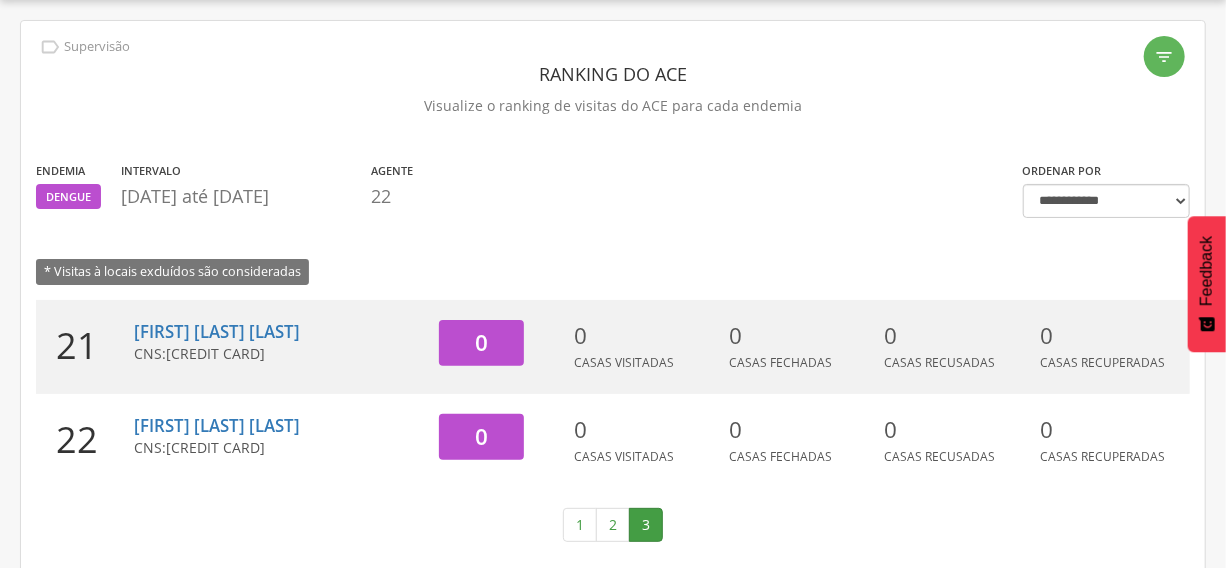 scroll, scrollTop: 69, scrollLeft: 0, axis: vertical 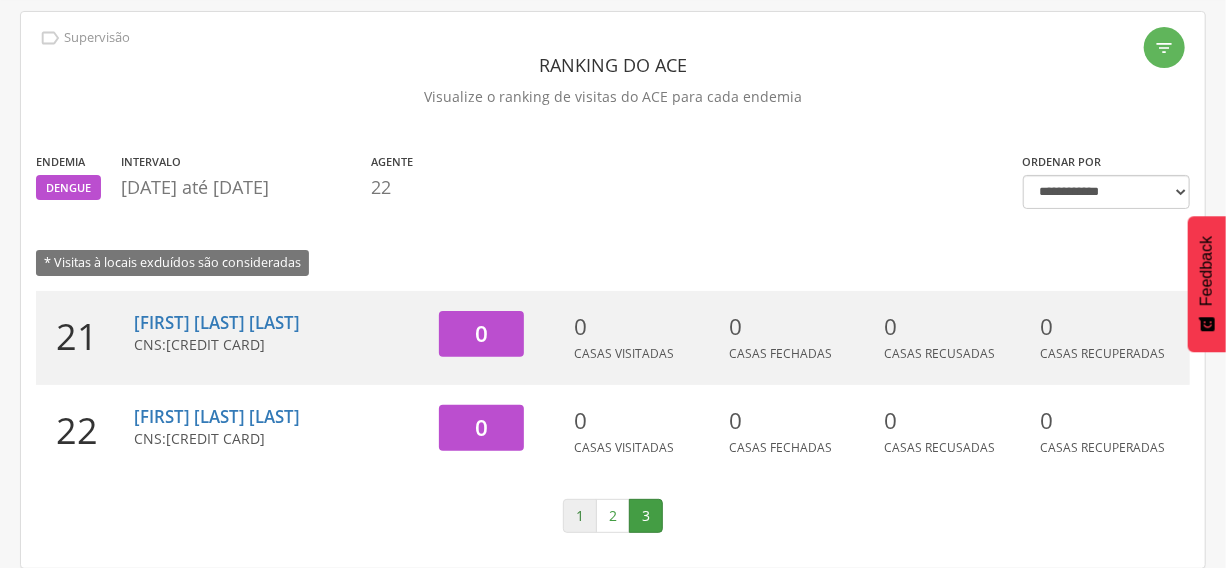 click on "1" at bounding box center (580, 516) 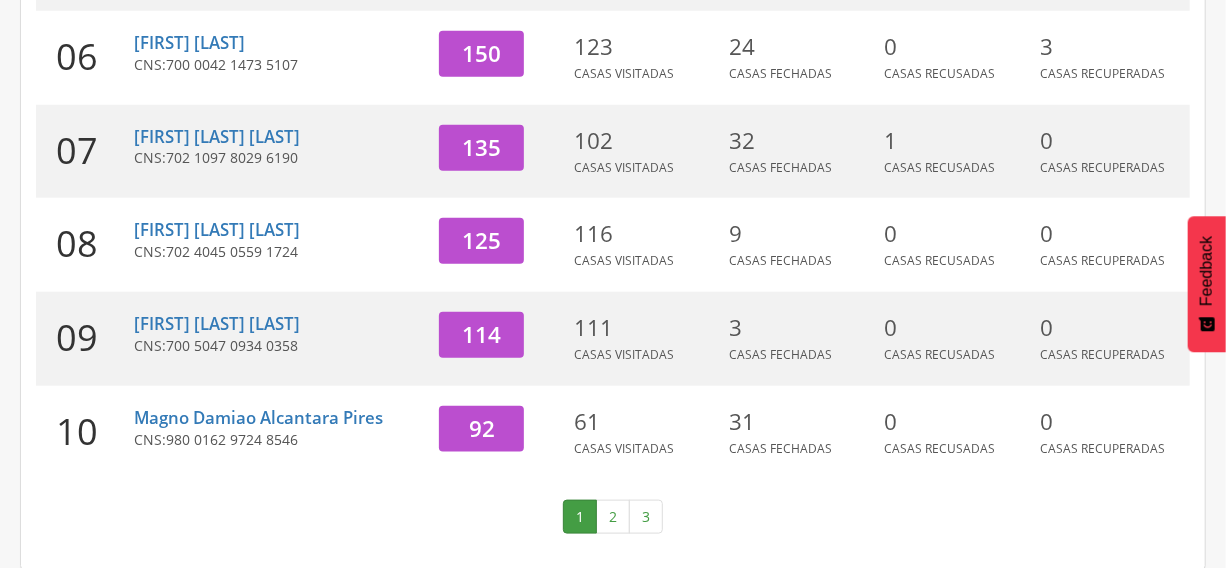 scroll, scrollTop: 820, scrollLeft: 0, axis: vertical 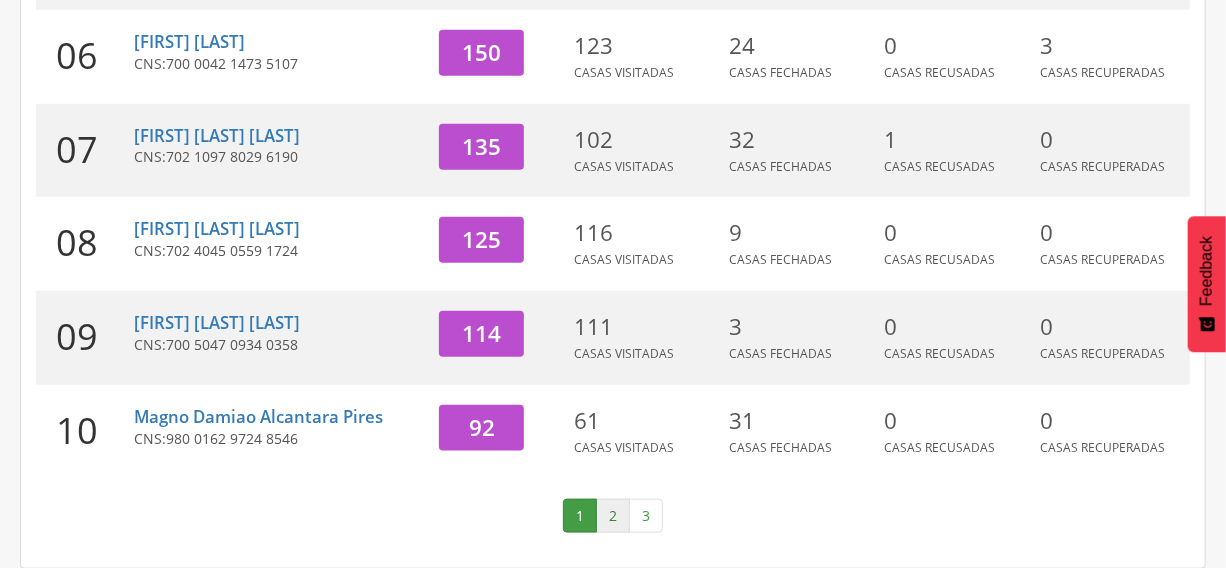 click on "2" at bounding box center [613, 516] 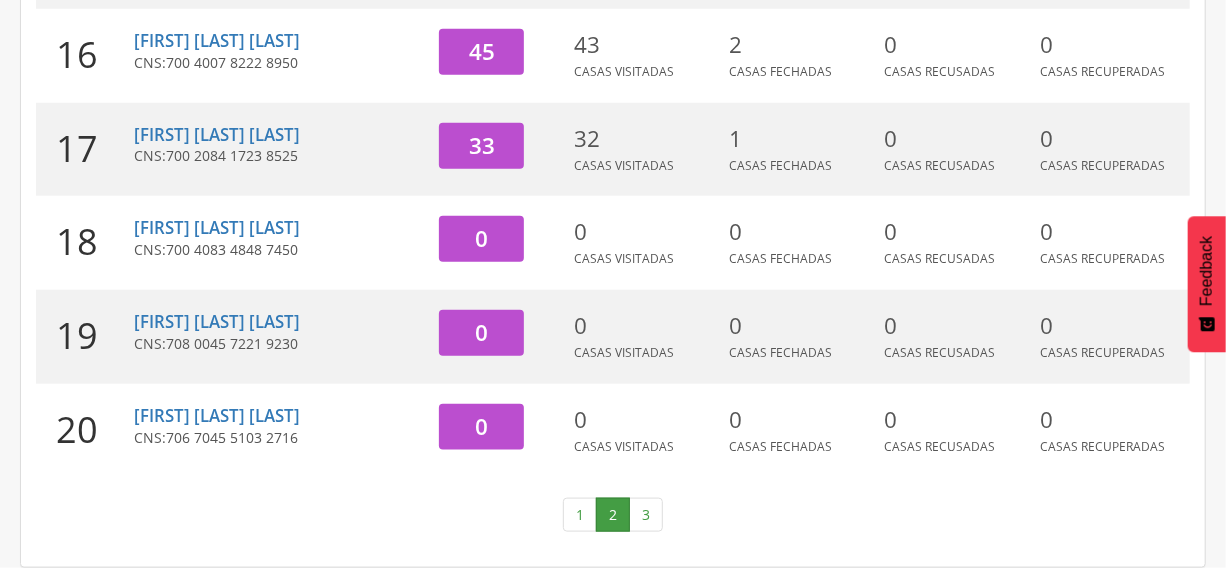 scroll, scrollTop: 844, scrollLeft: 0, axis: vertical 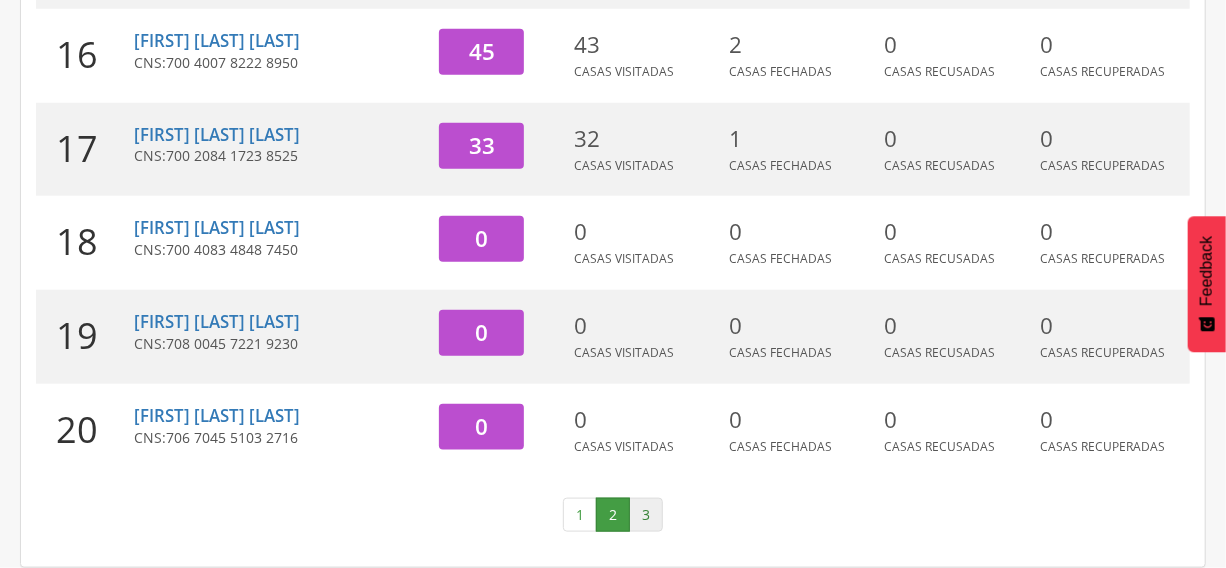 click on "3" at bounding box center (646, 515) 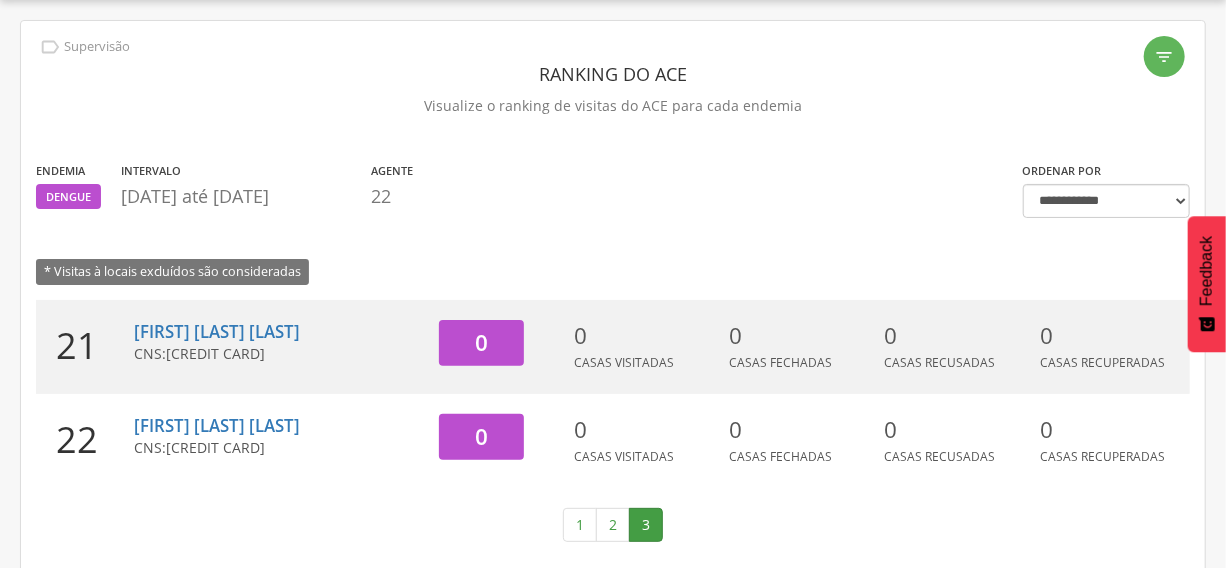 scroll, scrollTop: 69, scrollLeft: 0, axis: vertical 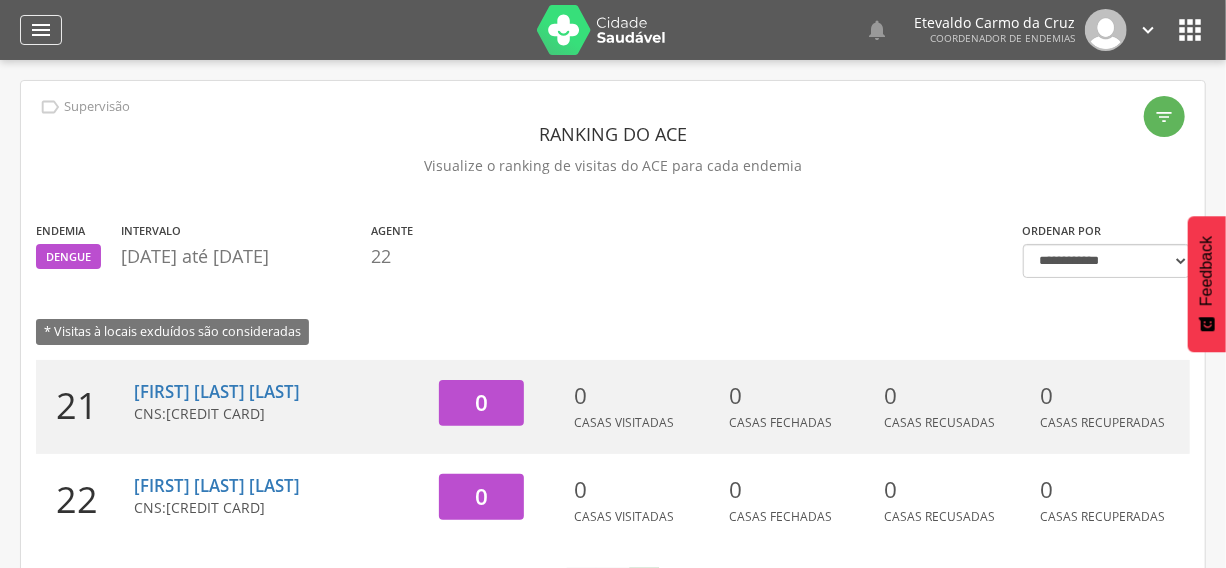 click on "" at bounding box center (41, 30) 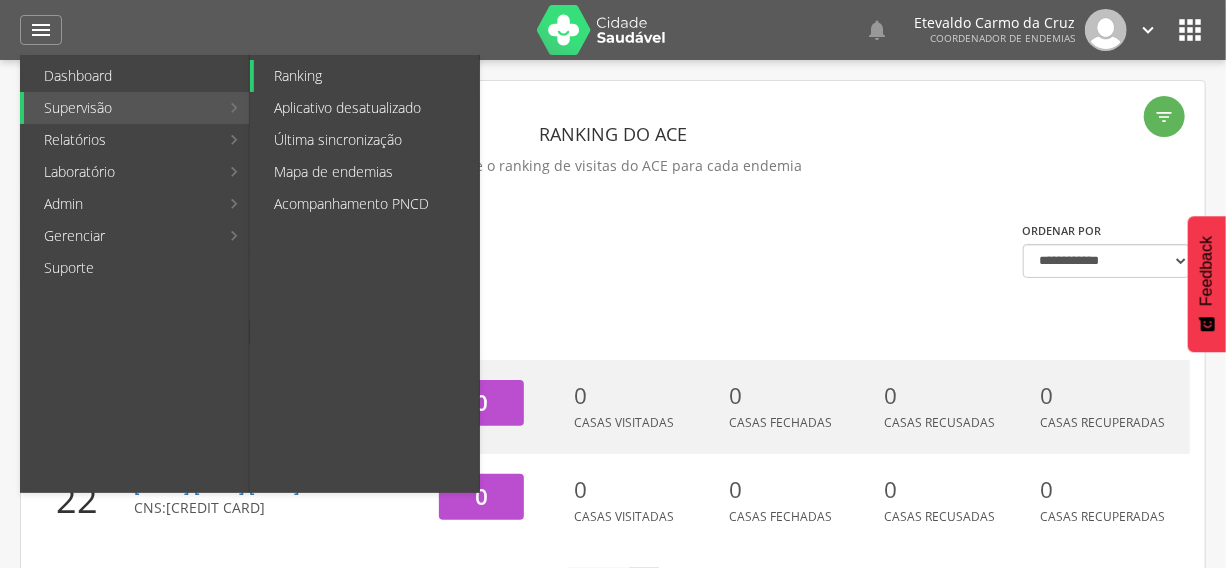 click on "Ranking" at bounding box center (366, 76) 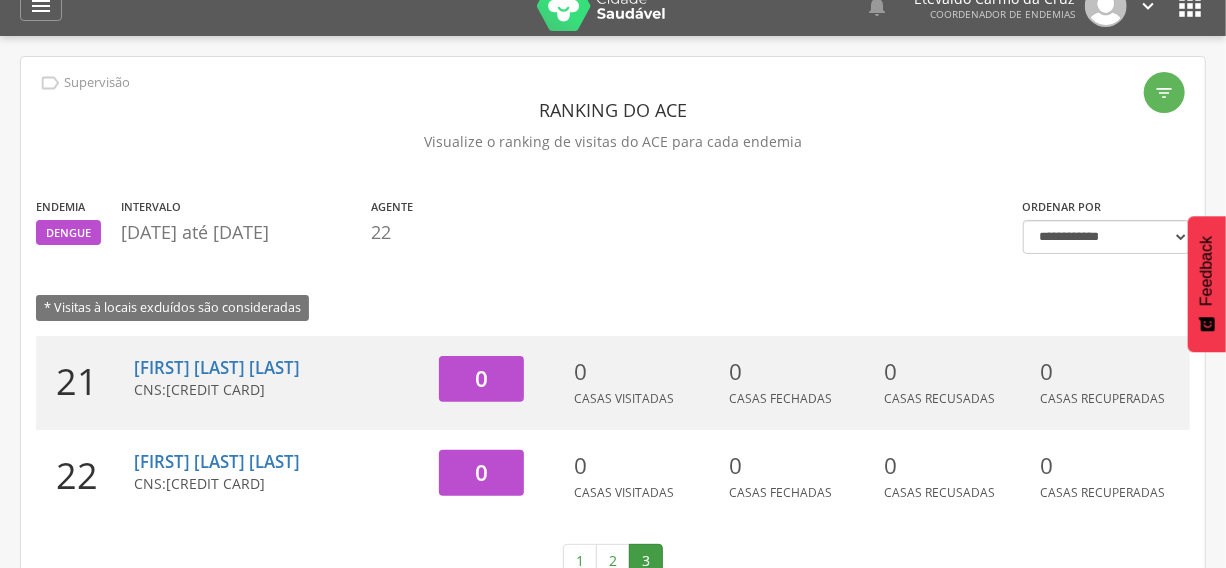 scroll, scrollTop: 0, scrollLeft: 0, axis: both 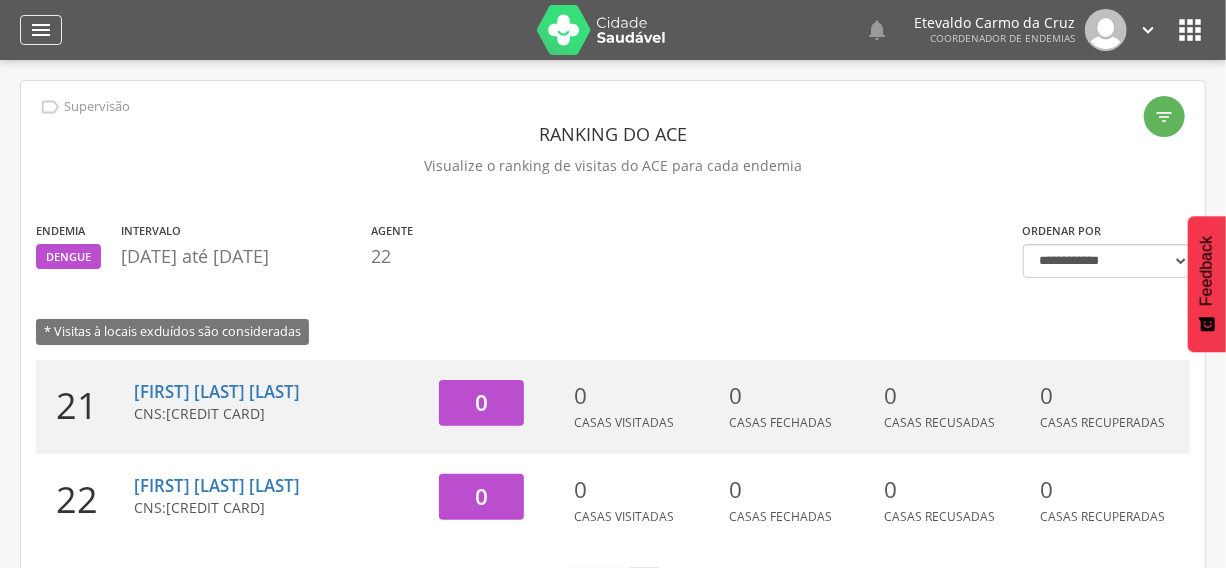 click on "" at bounding box center (41, 30) 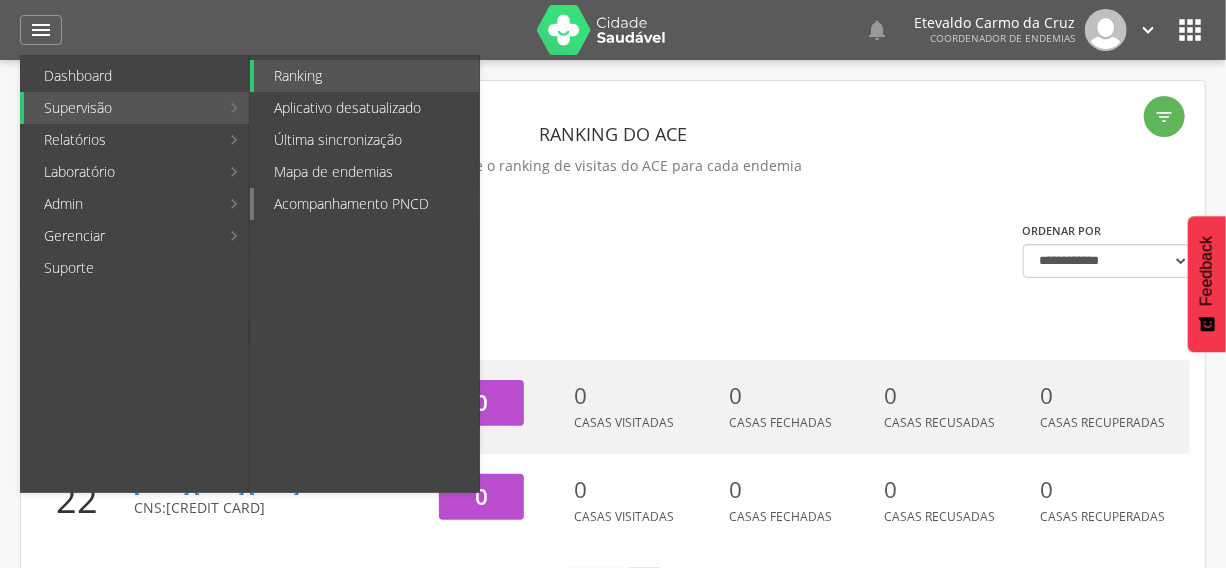 click on "Acompanhamento PNCD" at bounding box center [366, 204] 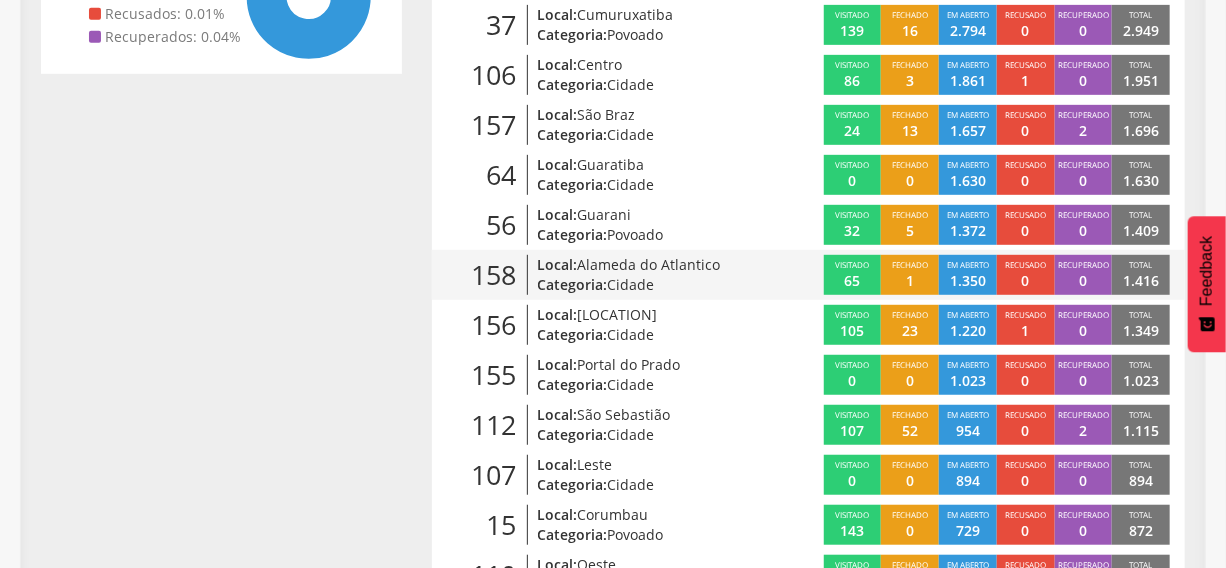 scroll, scrollTop: 535, scrollLeft: 0, axis: vertical 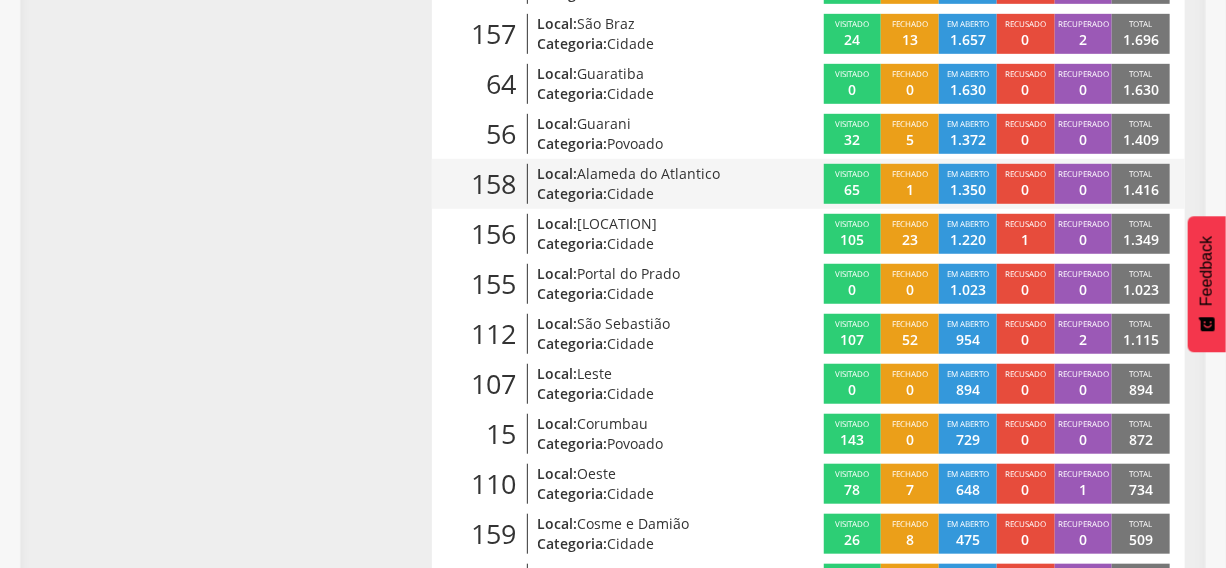 click on "Categoria:  Cidade" at bounding box center [655, 194] 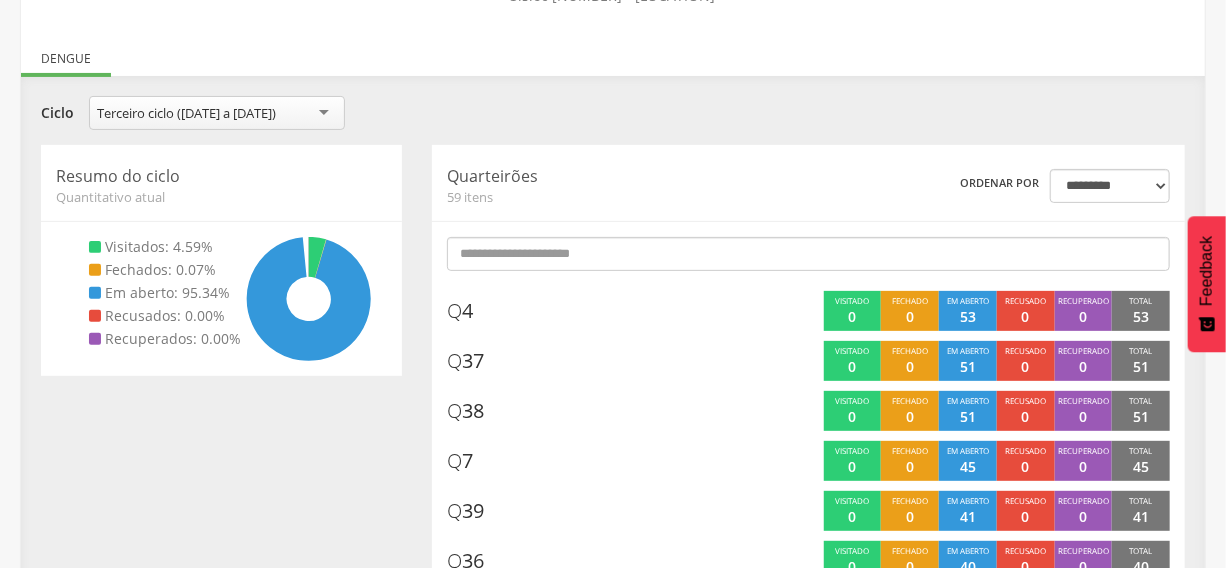 scroll, scrollTop: 0, scrollLeft: 0, axis: both 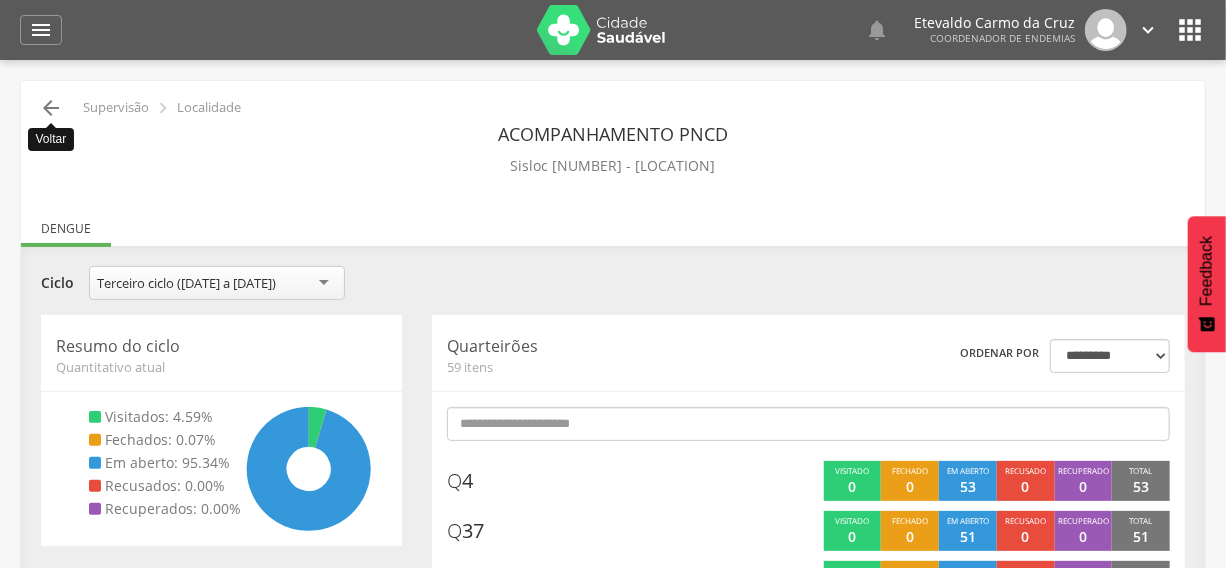 click on "" at bounding box center (51, 108) 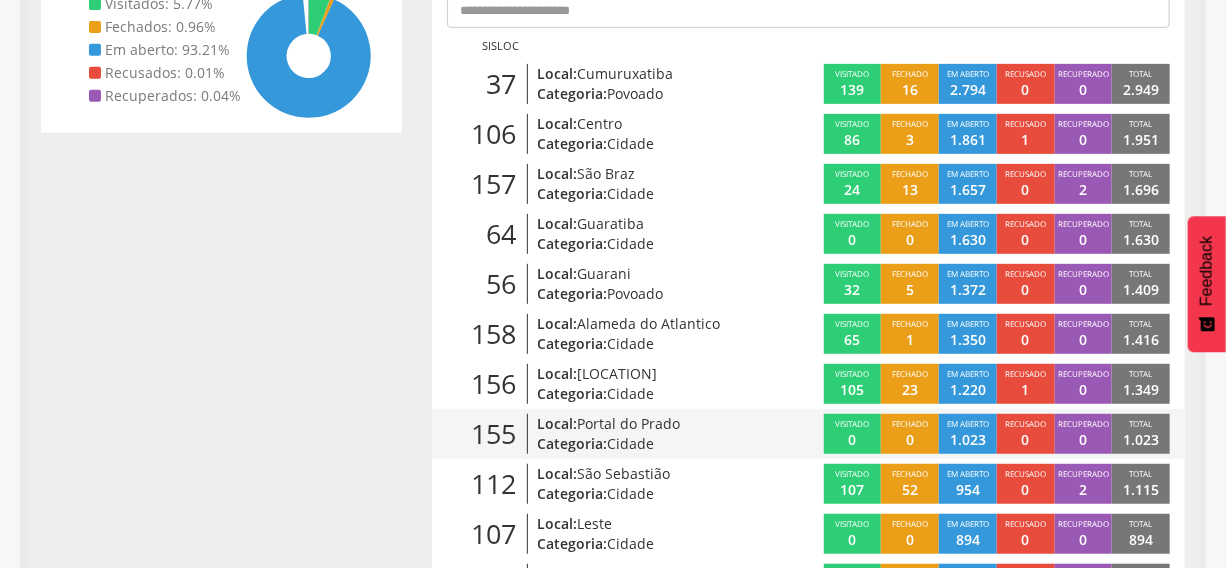 scroll, scrollTop: 353, scrollLeft: 0, axis: vertical 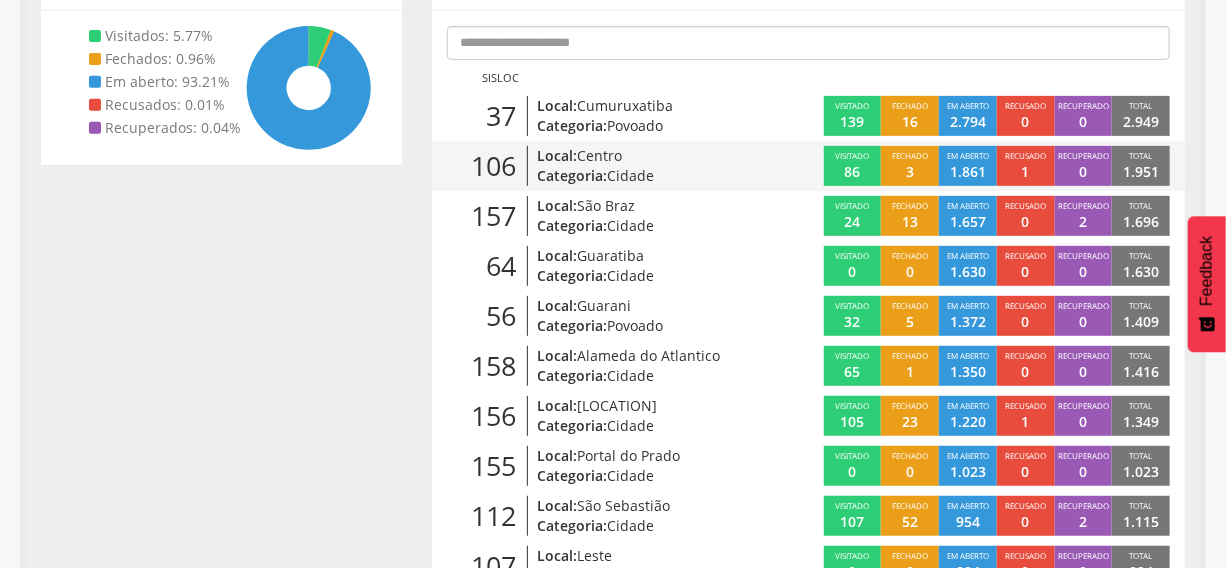 click on "Centro" at bounding box center [600, 155] 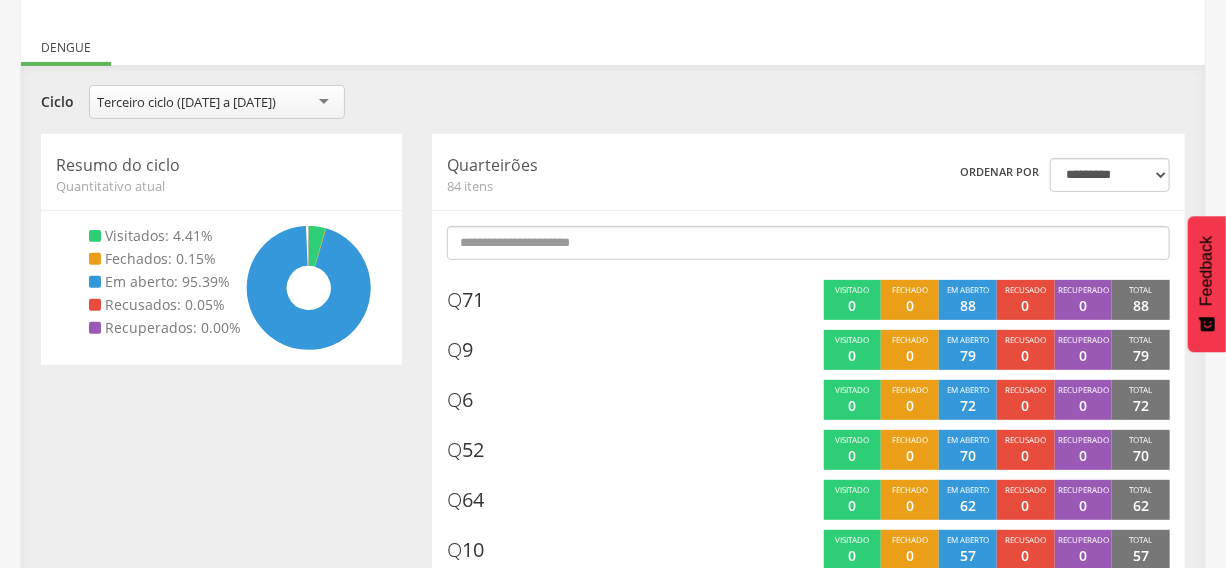 scroll, scrollTop: 0, scrollLeft: 0, axis: both 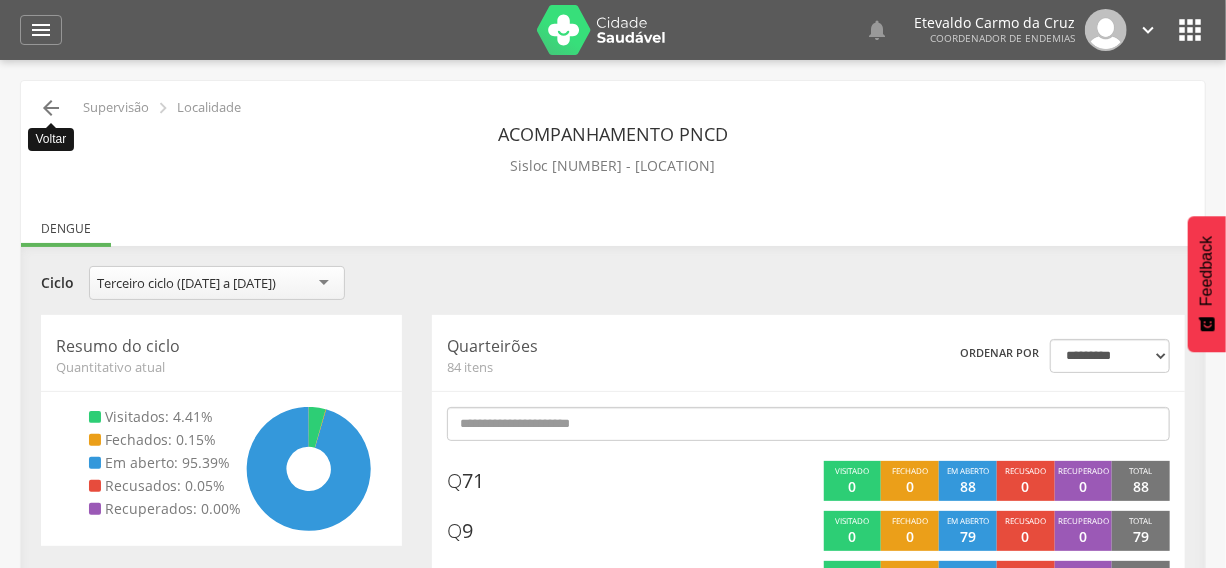 click on "" at bounding box center (51, 108) 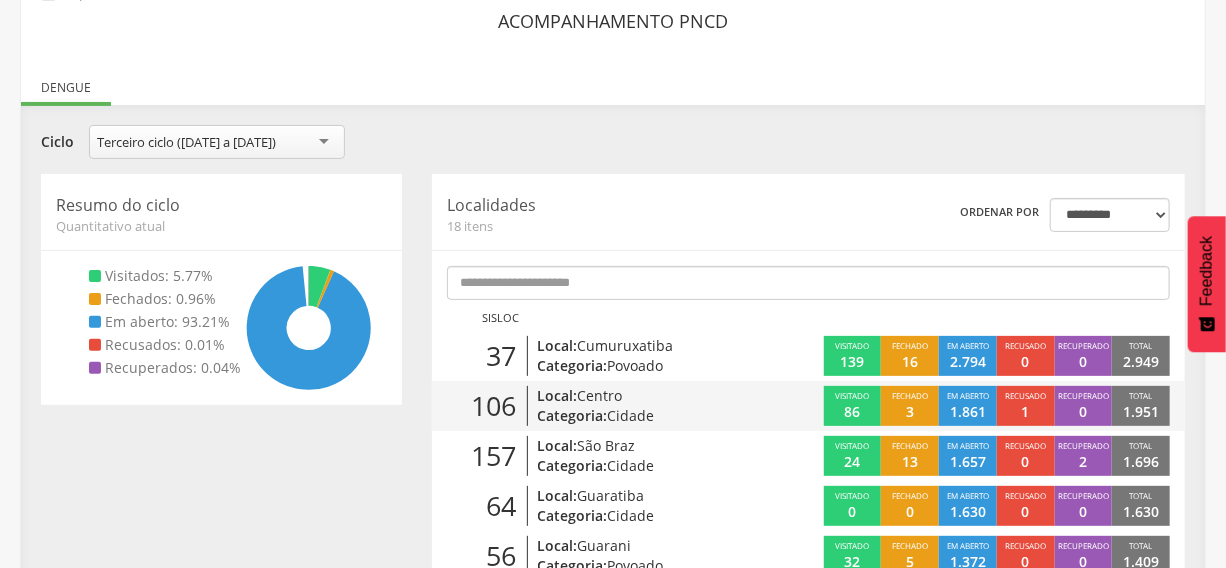 scroll, scrollTop: 0, scrollLeft: 0, axis: both 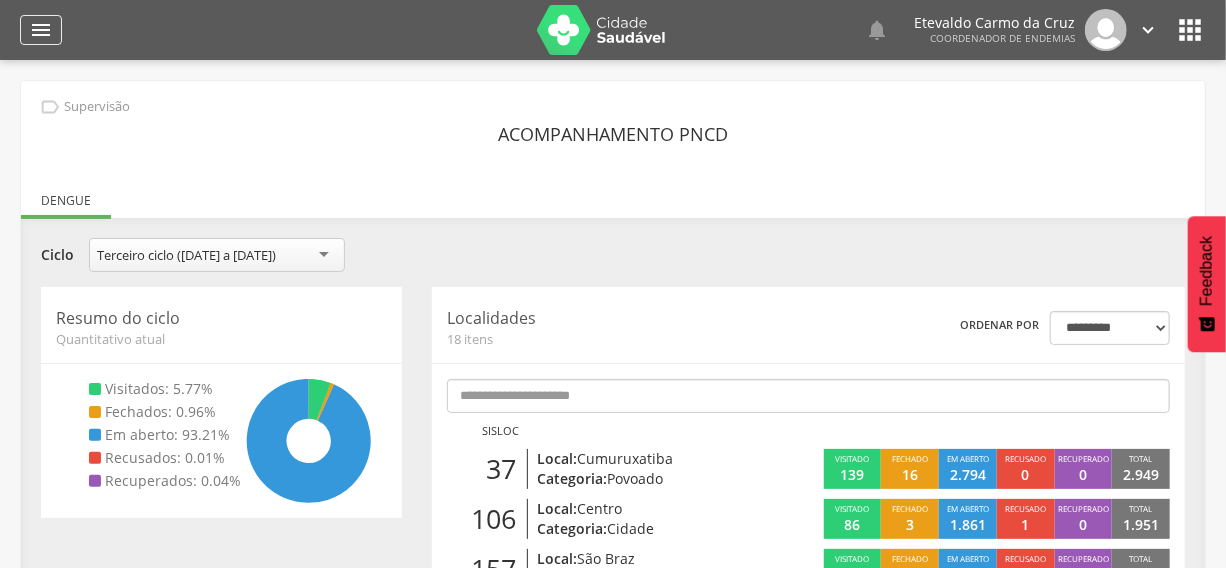click on "" at bounding box center (41, 30) 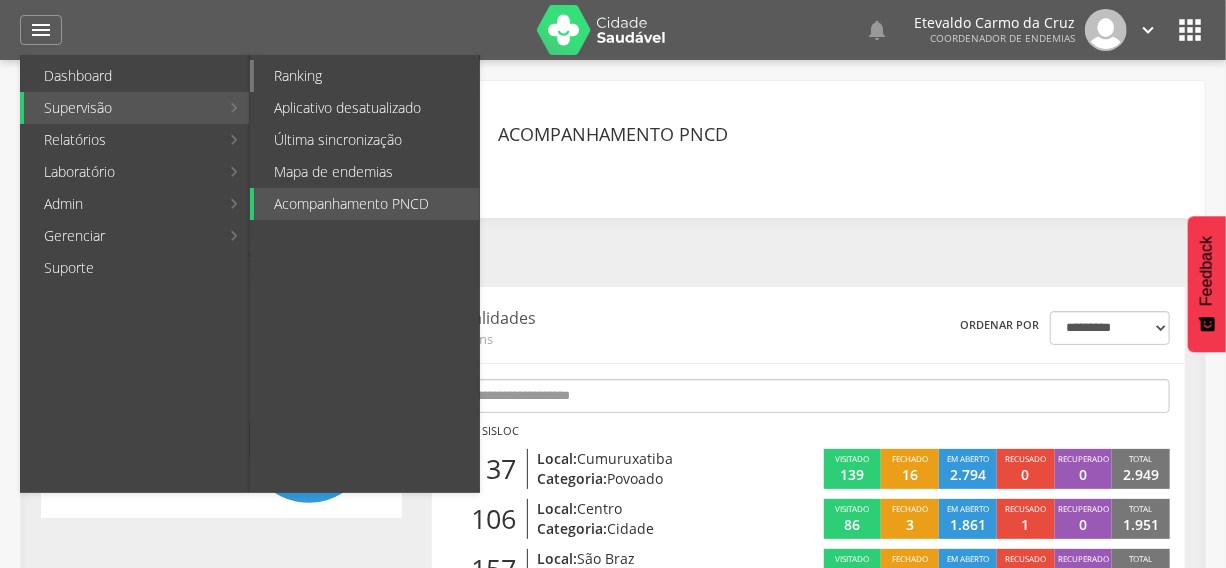 click on "Ranking" at bounding box center (366, 76) 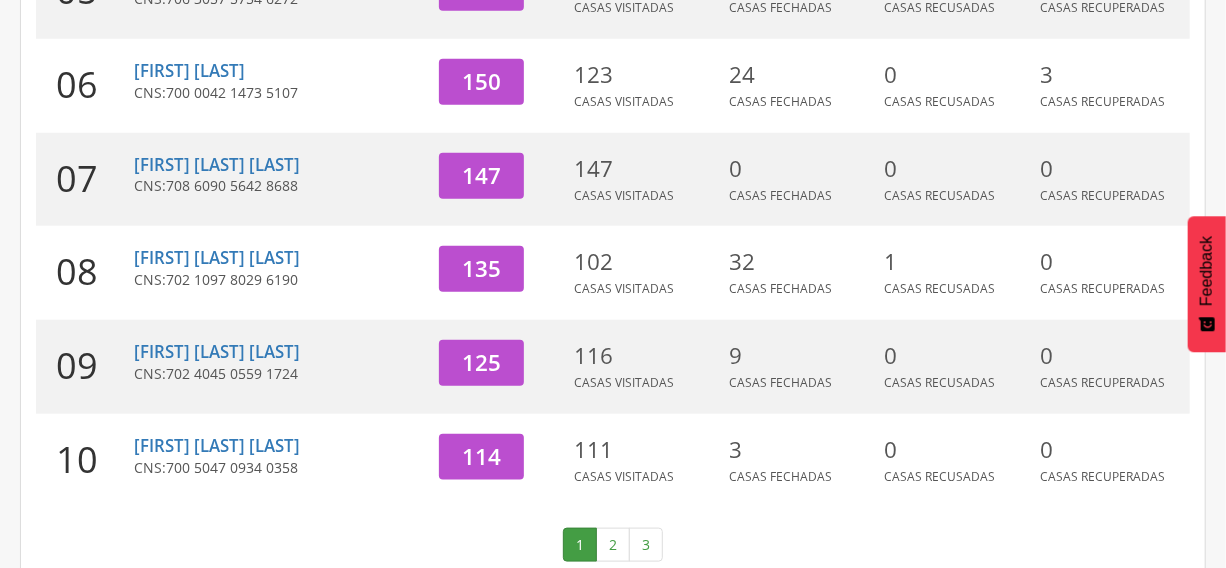 scroll, scrollTop: 820, scrollLeft: 0, axis: vertical 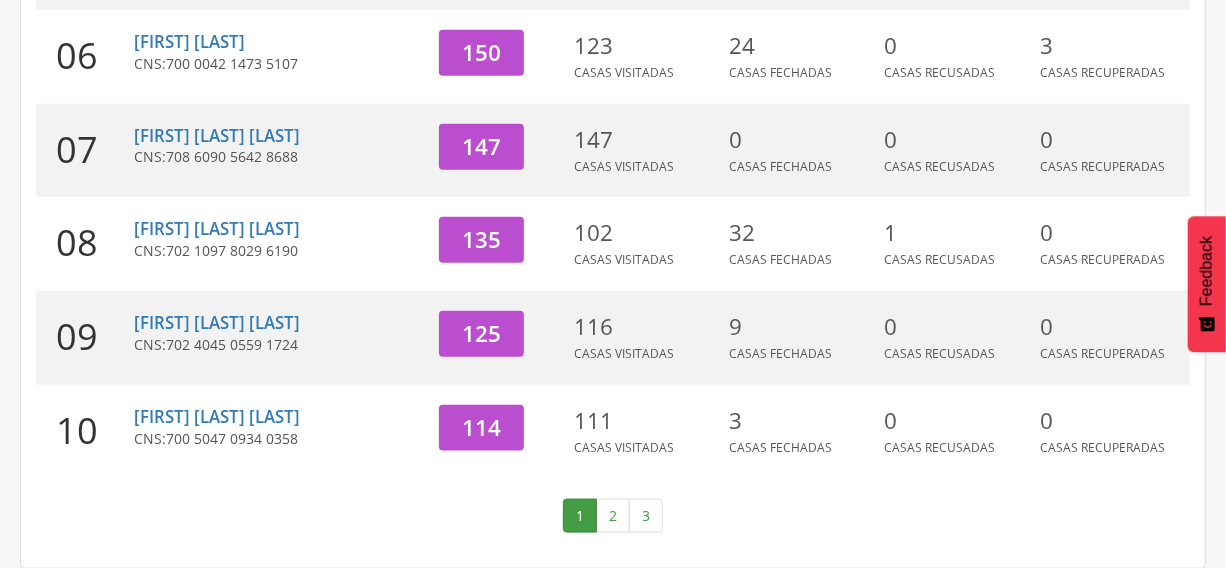 click on "2" at bounding box center (613, 516) 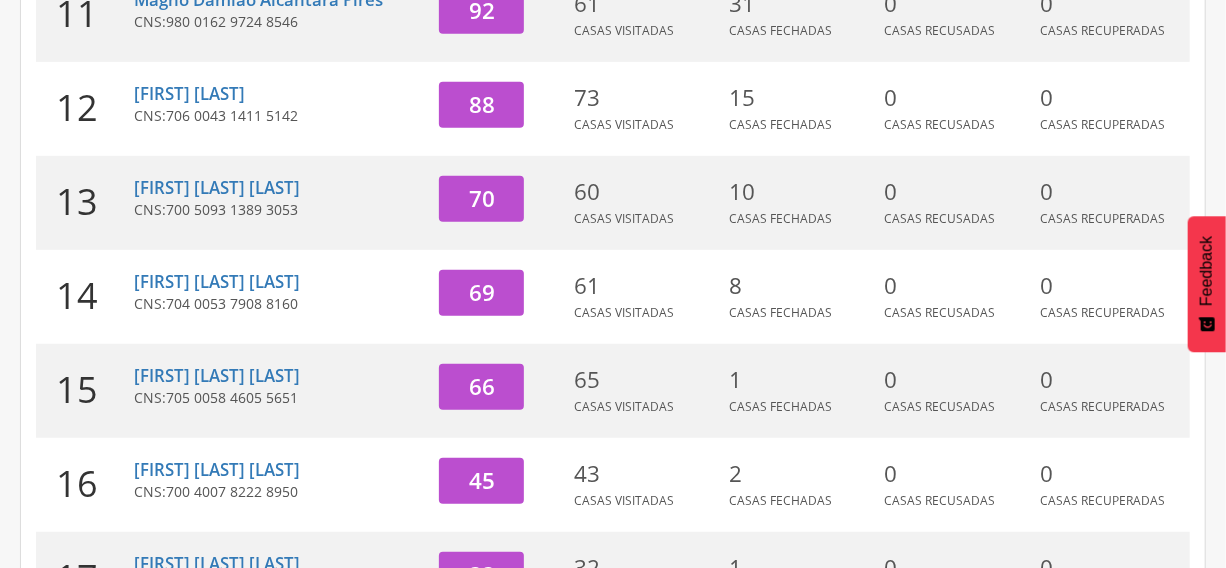 scroll, scrollTop: 390, scrollLeft: 0, axis: vertical 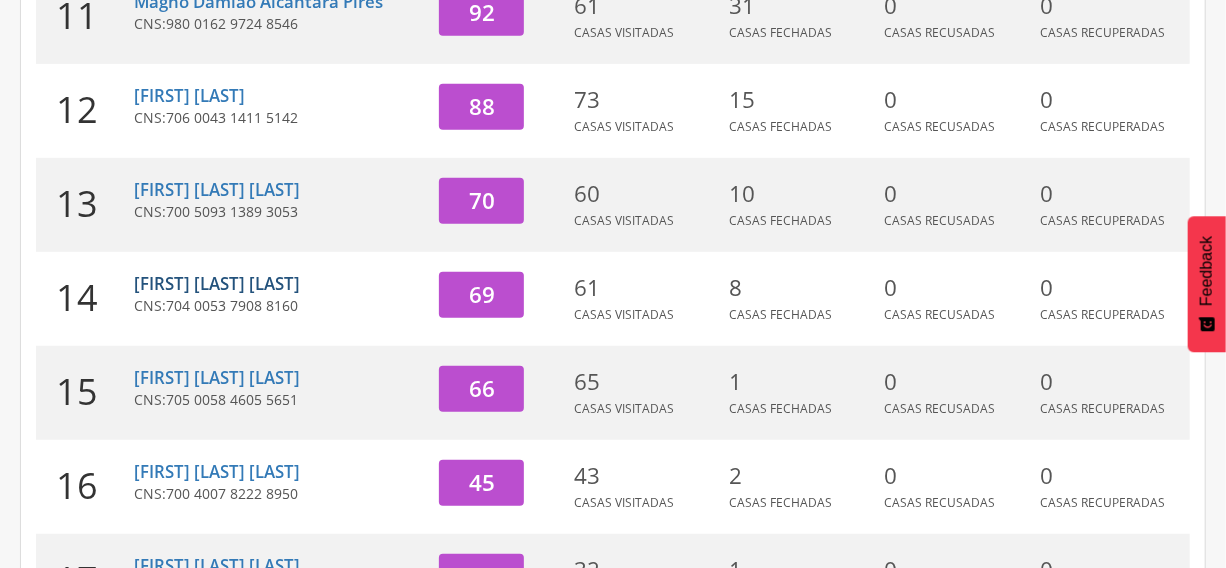click on "[FIRST] [LAST] [LAST]" at bounding box center (217, 283) 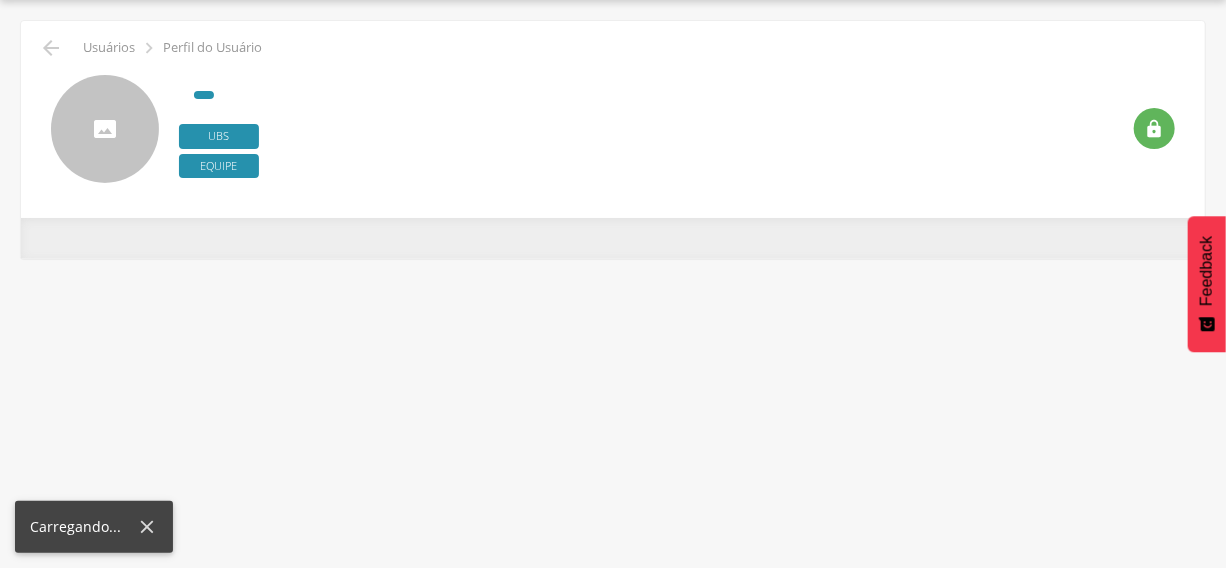 scroll, scrollTop: 60, scrollLeft: 0, axis: vertical 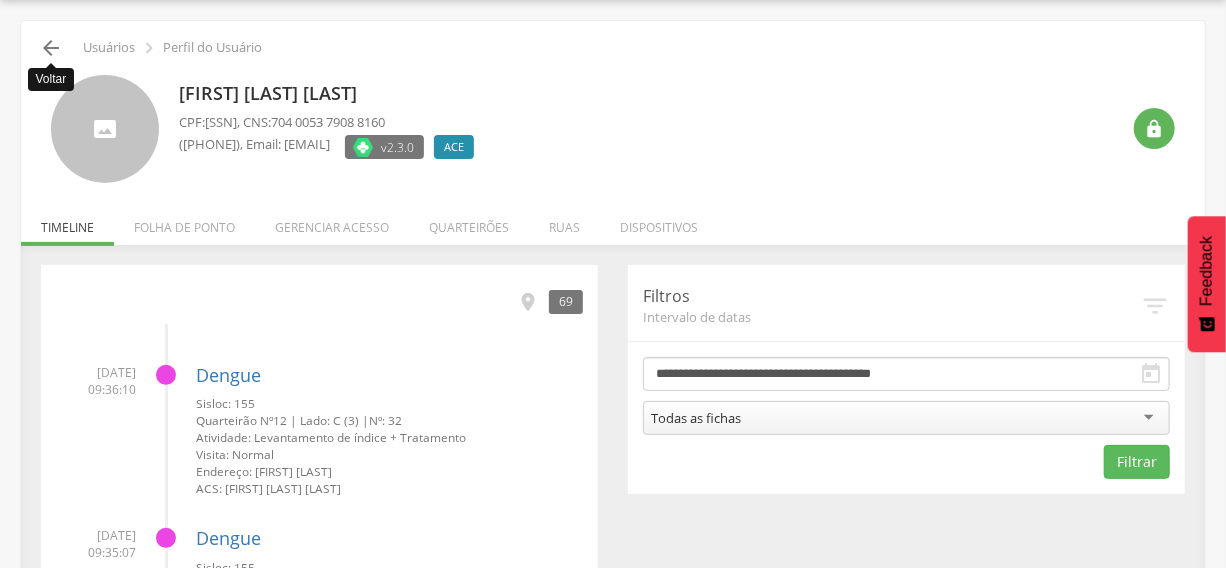 click on "" at bounding box center (51, 48) 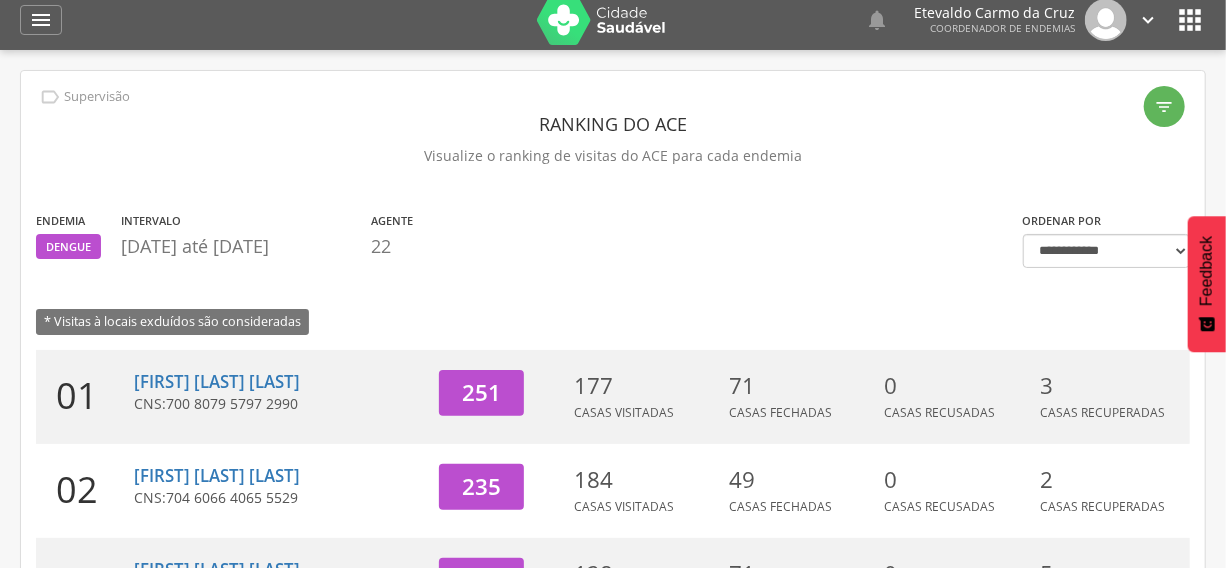 scroll, scrollTop: 0, scrollLeft: 0, axis: both 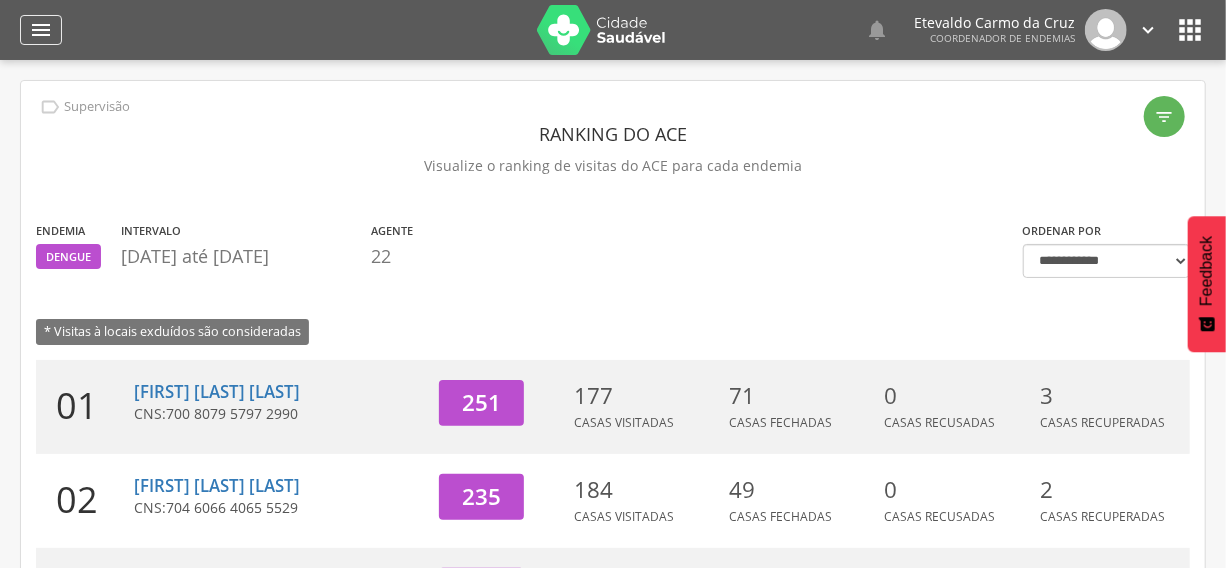 click on "" at bounding box center (41, 30) 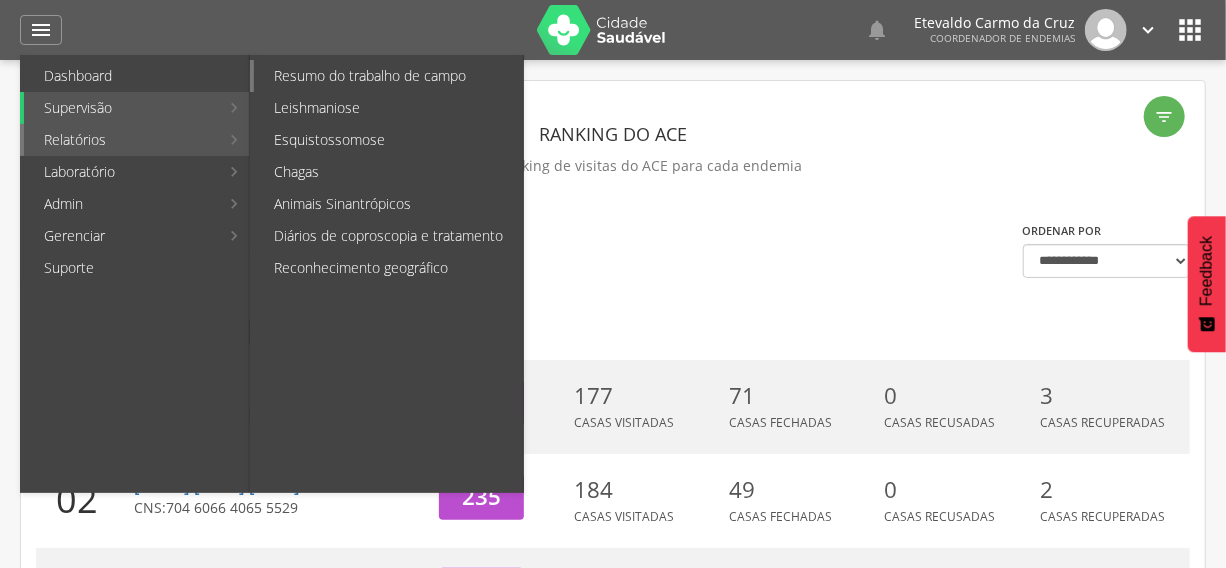 click on "Resumo do trabalho de campo" at bounding box center [388, 76] 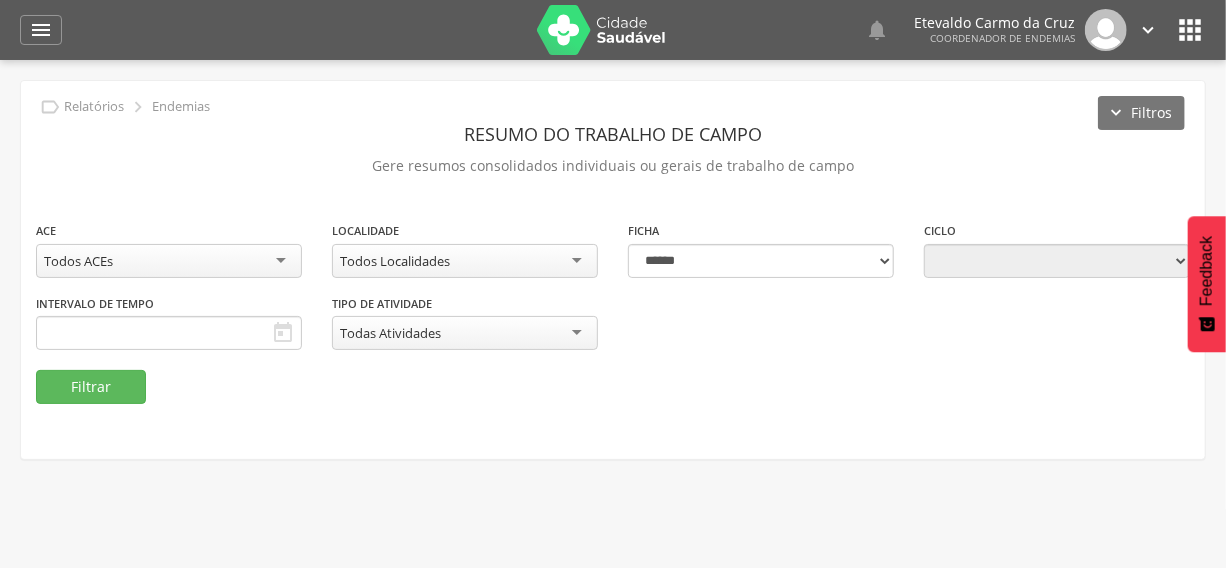 type on "**********" 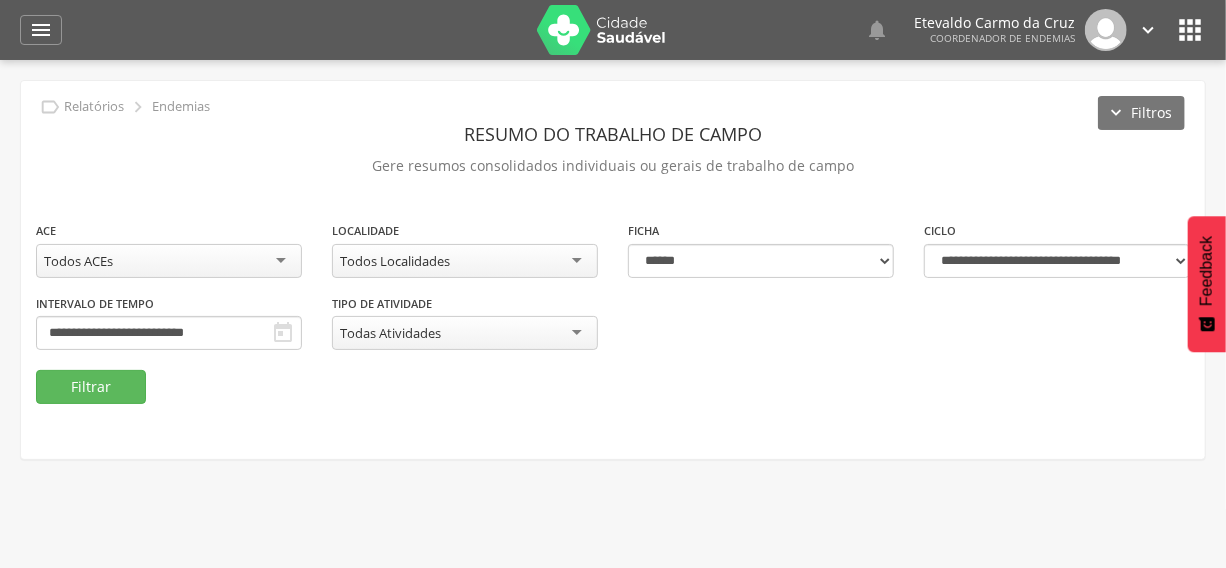 click on "Todos ACEs" at bounding box center [169, 261] 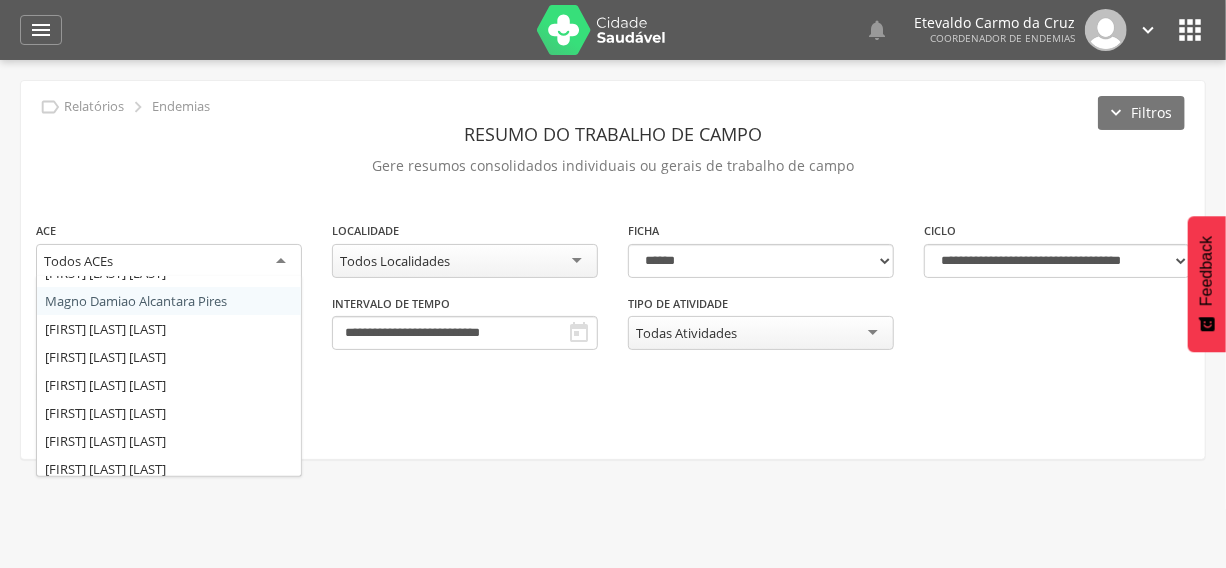 scroll, scrollTop: 433, scrollLeft: 0, axis: vertical 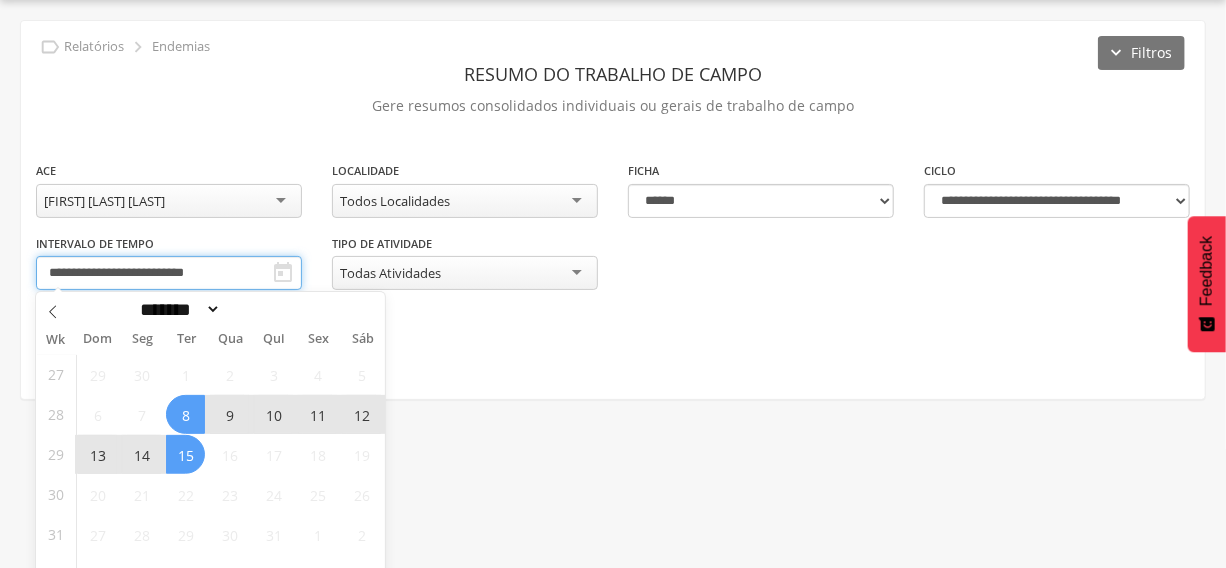 click on "**********" at bounding box center (169, 273) 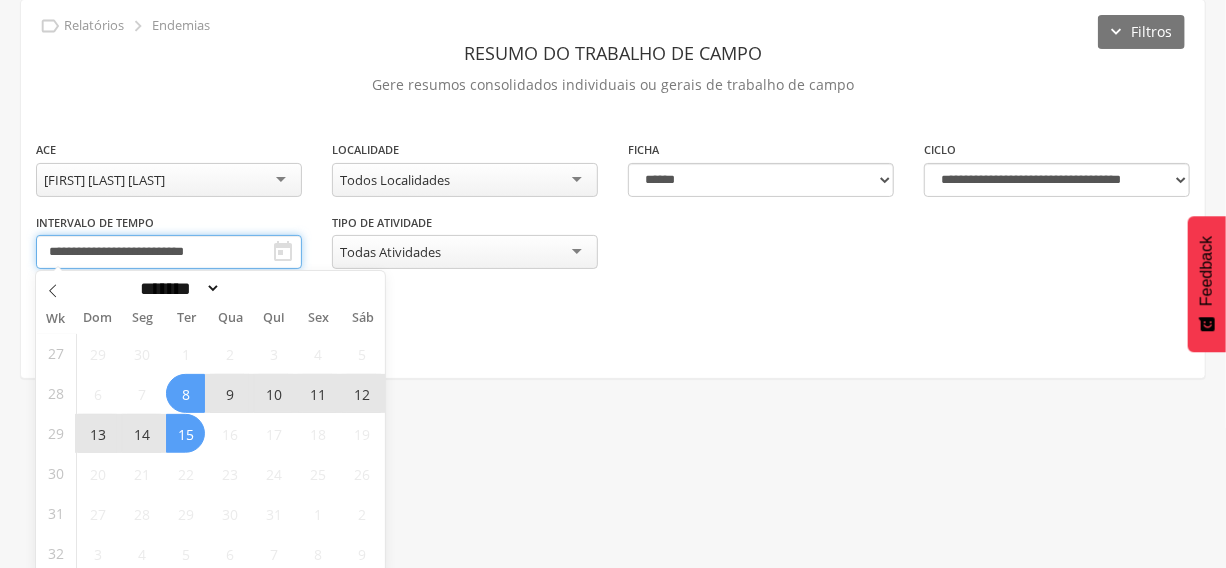 scroll, scrollTop: 85, scrollLeft: 0, axis: vertical 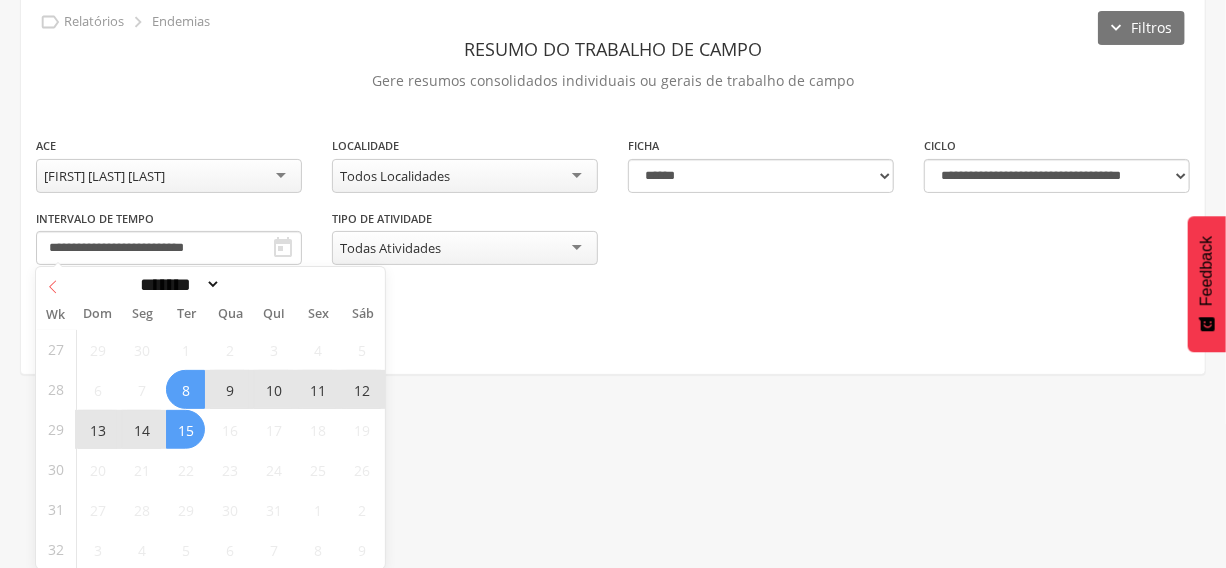 click 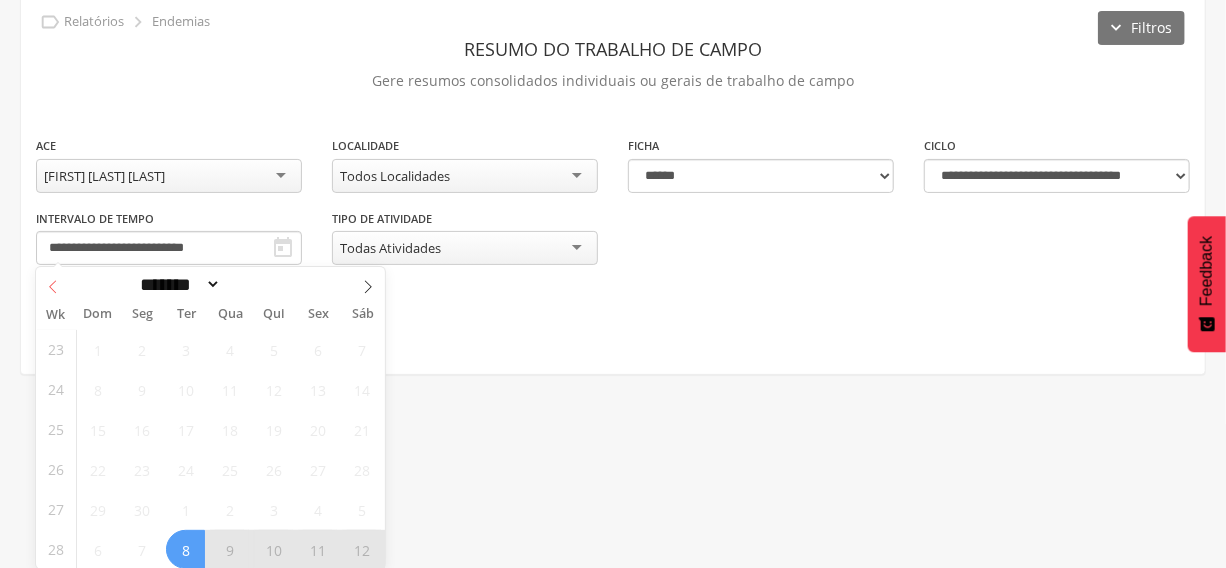 click 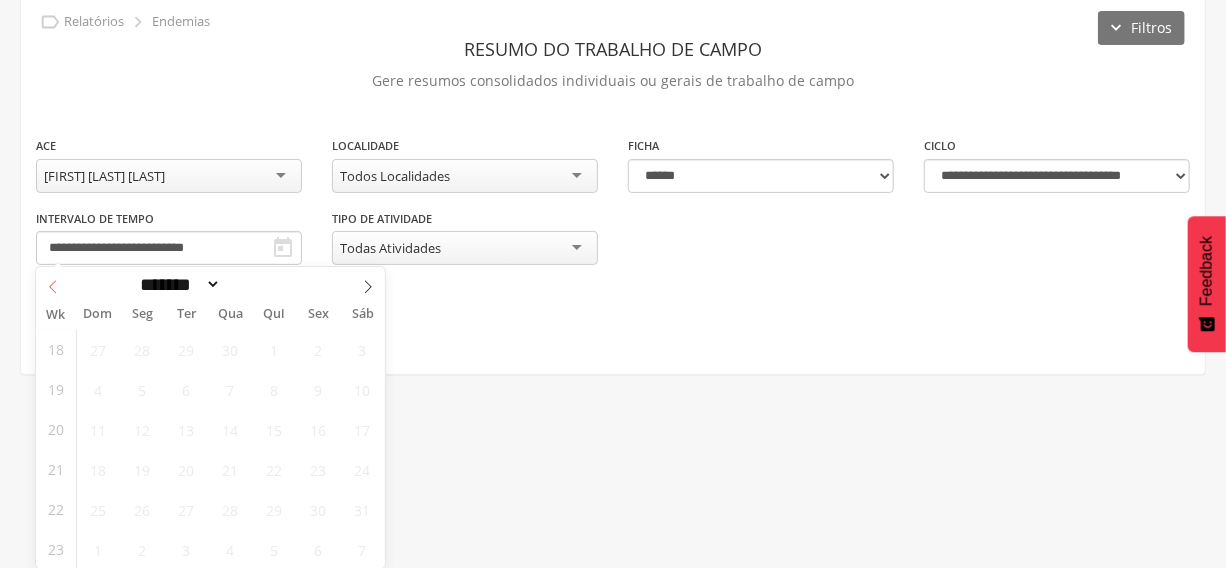 click 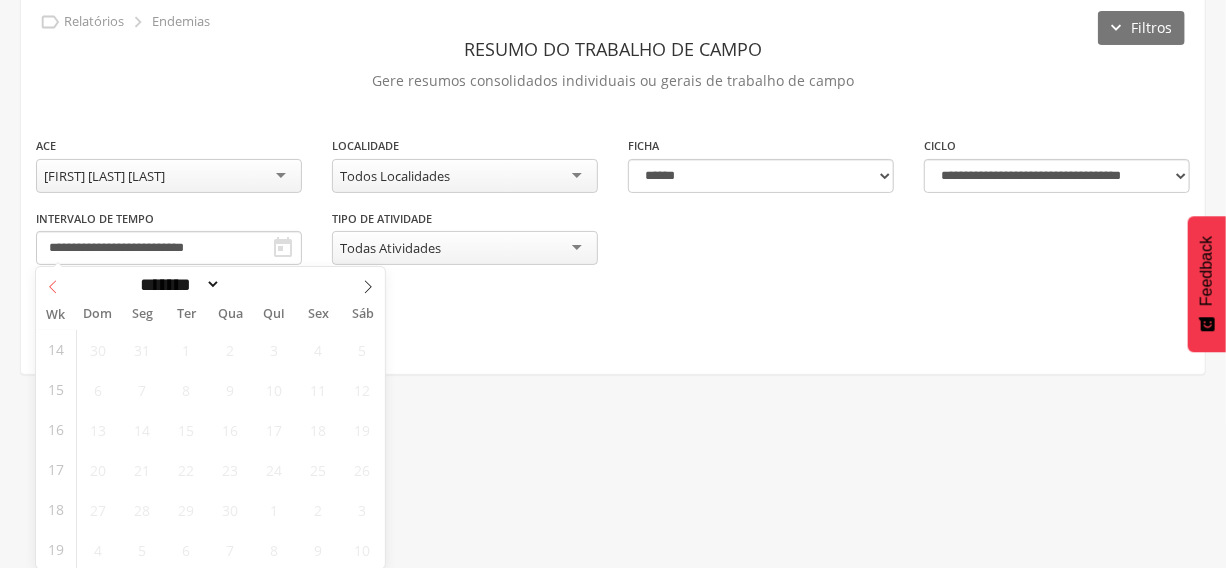click 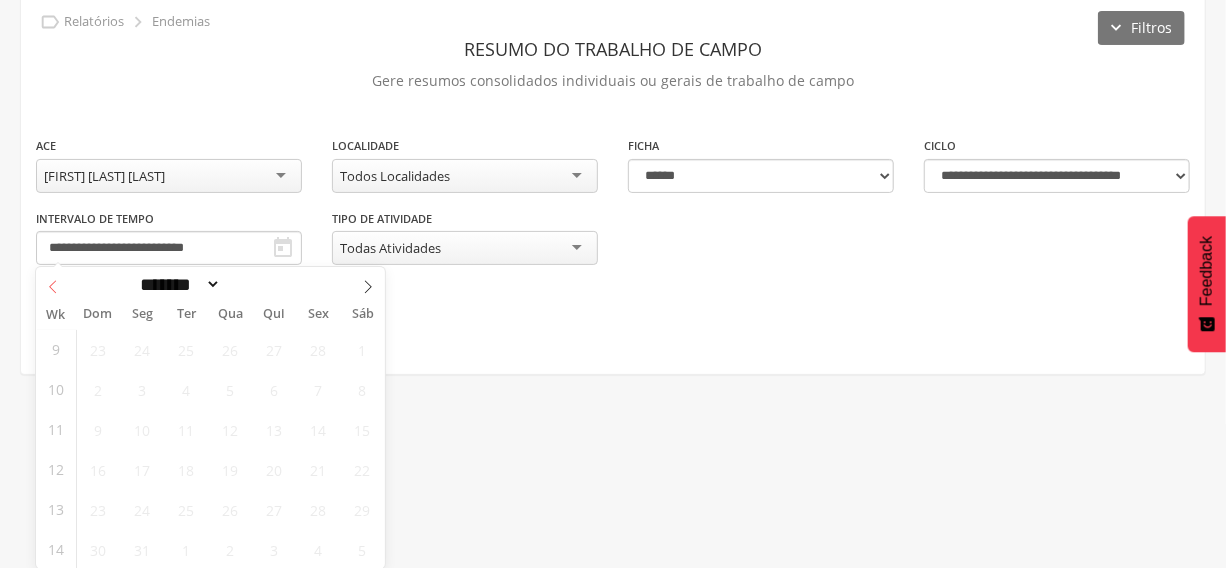 click 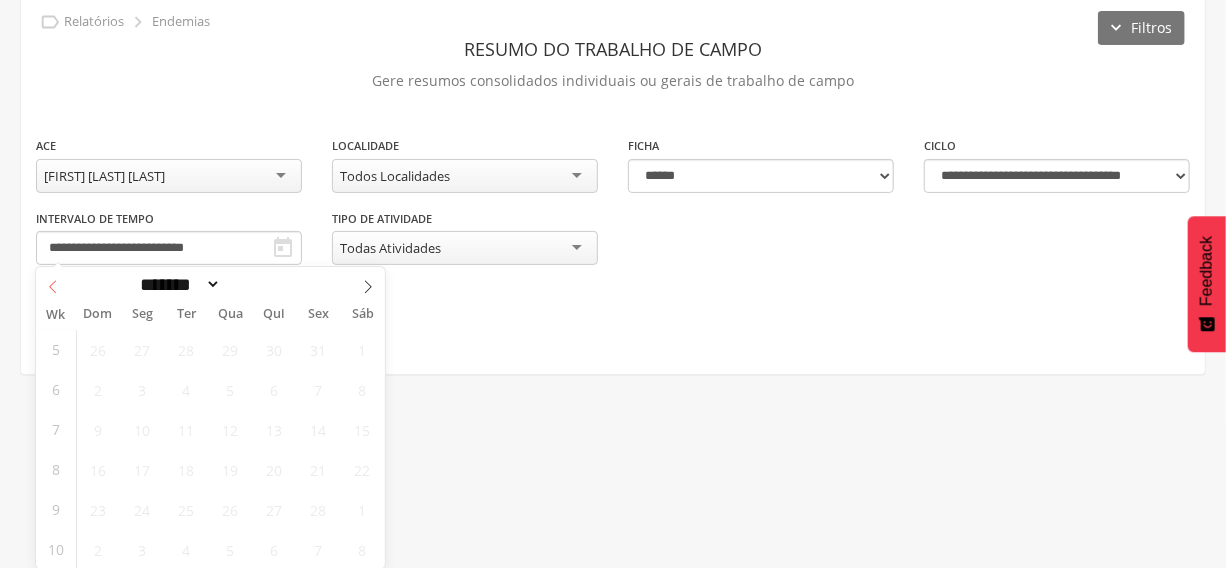 click 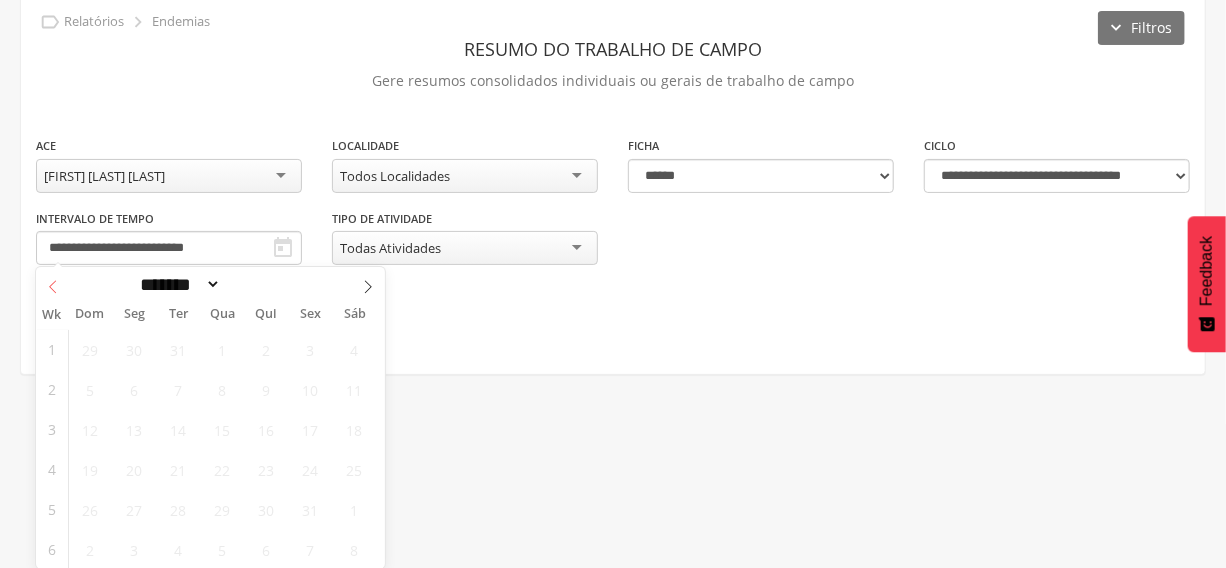click 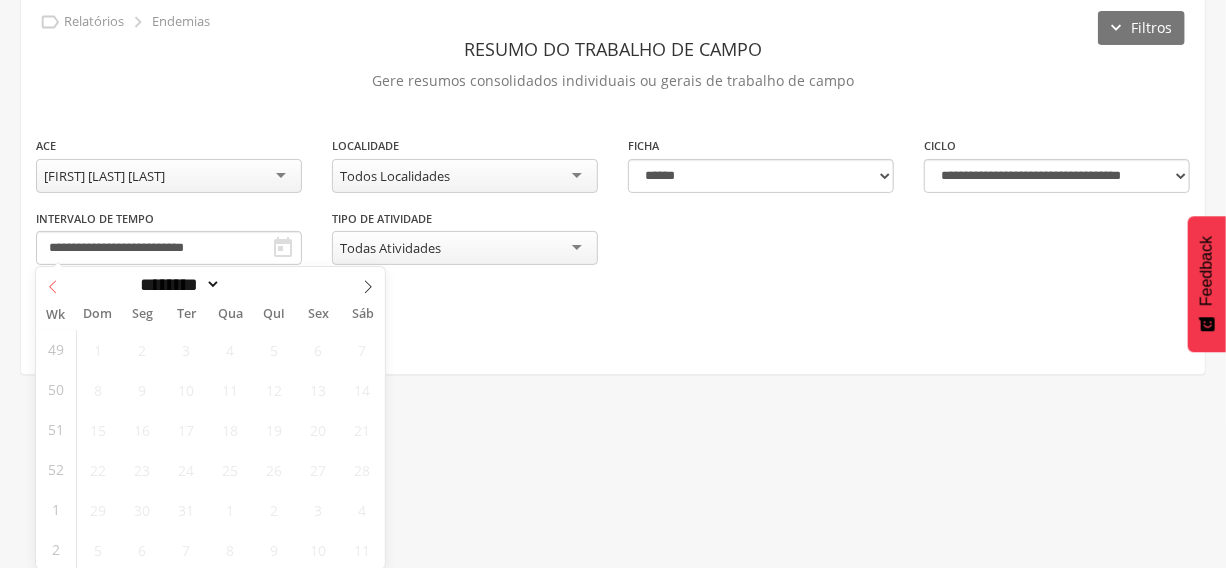 click 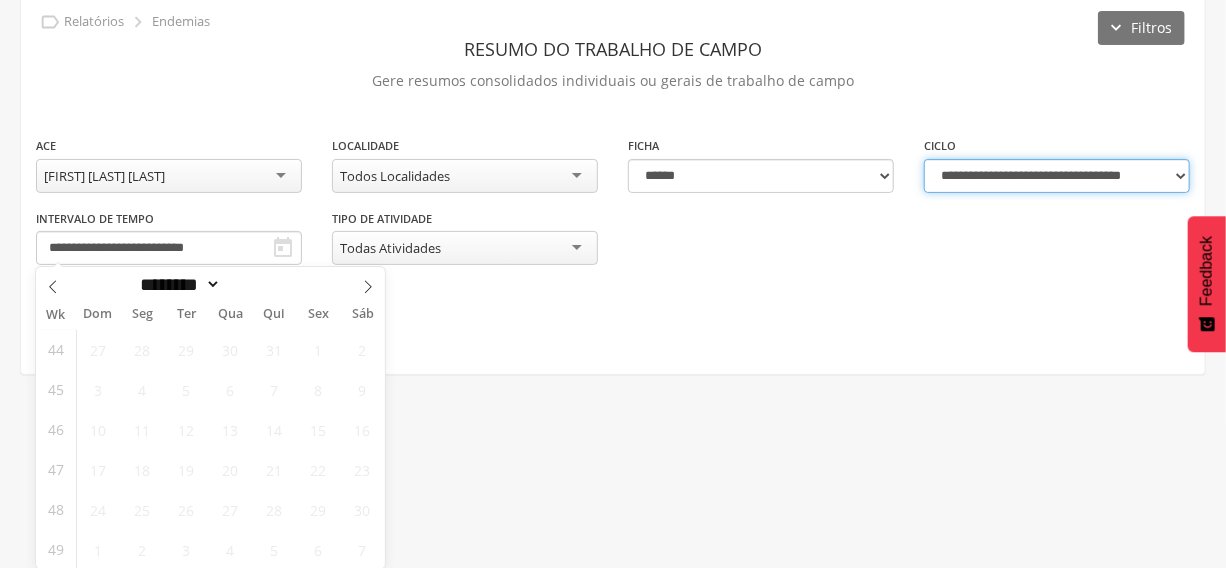 scroll, scrollTop: 60, scrollLeft: 0, axis: vertical 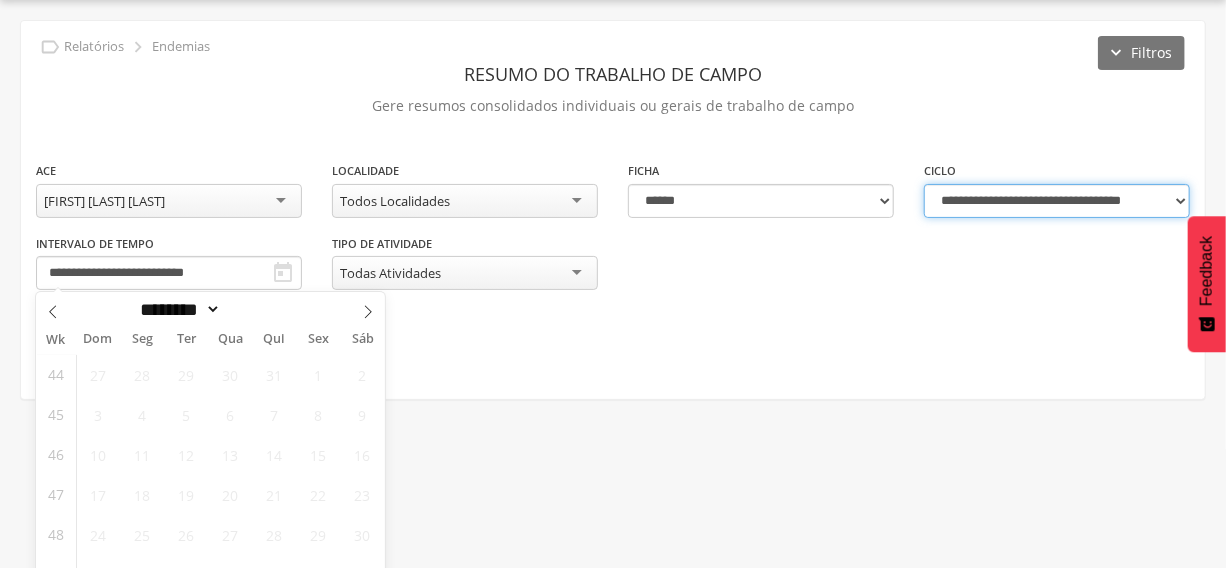 click on "**********" at bounding box center [1057, 189] 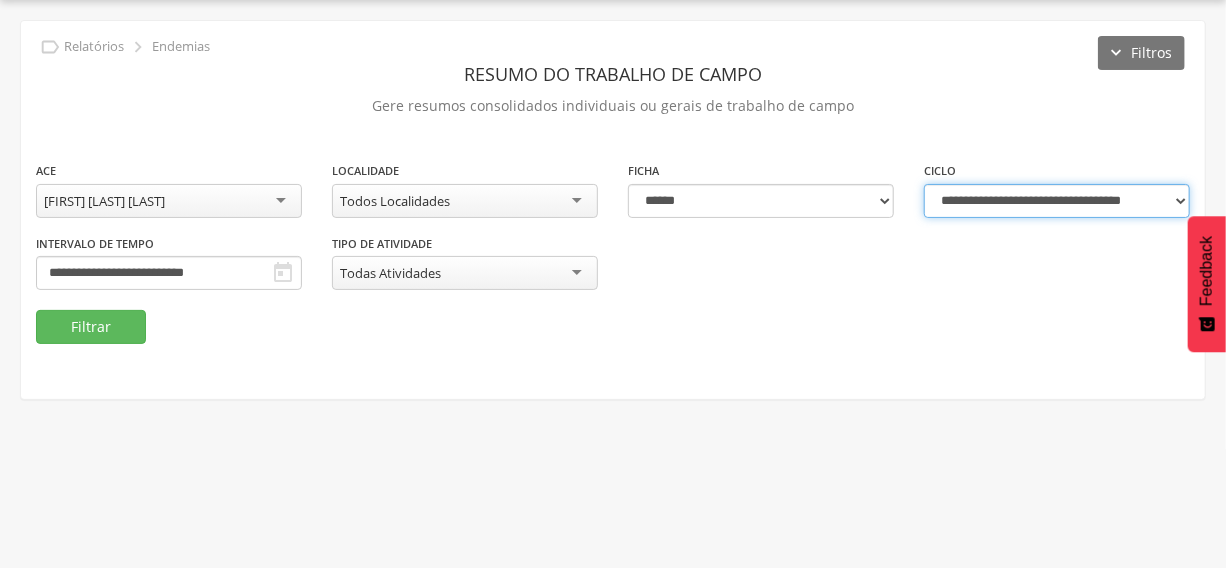 select on "**********" 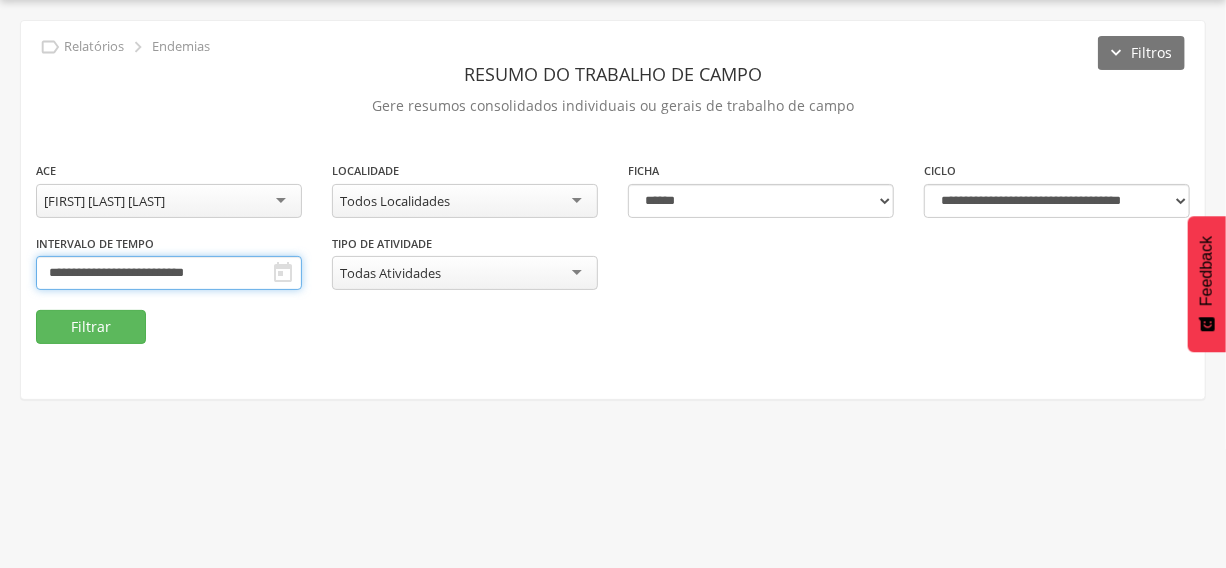 click on "**********" at bounding box center [169, 273] 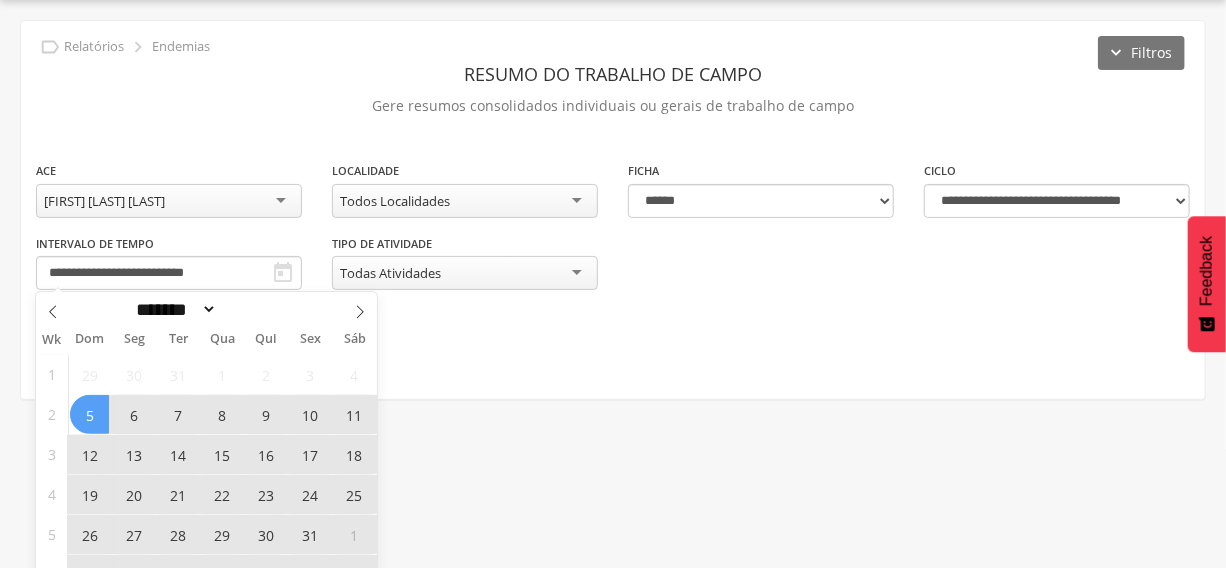 click on "5" at bounding box center (89, 414) 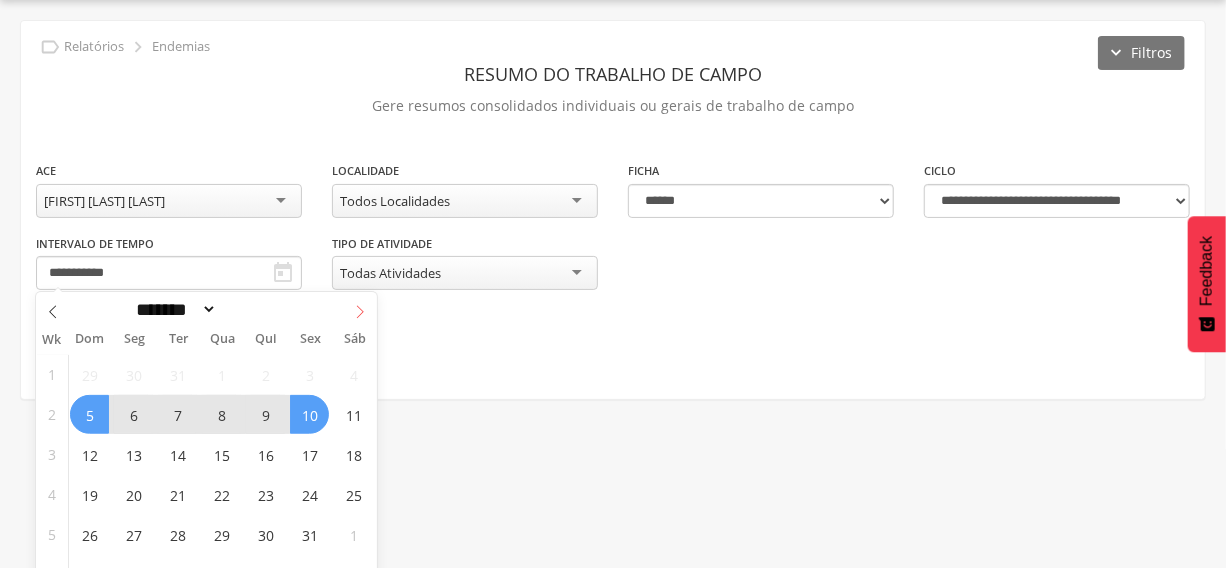click 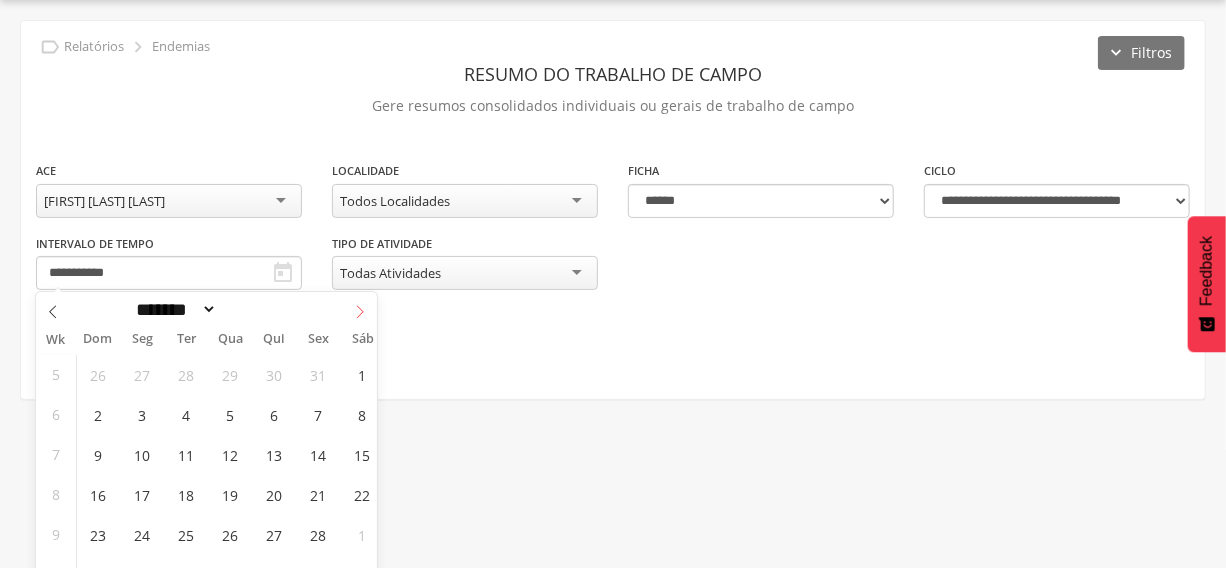 click 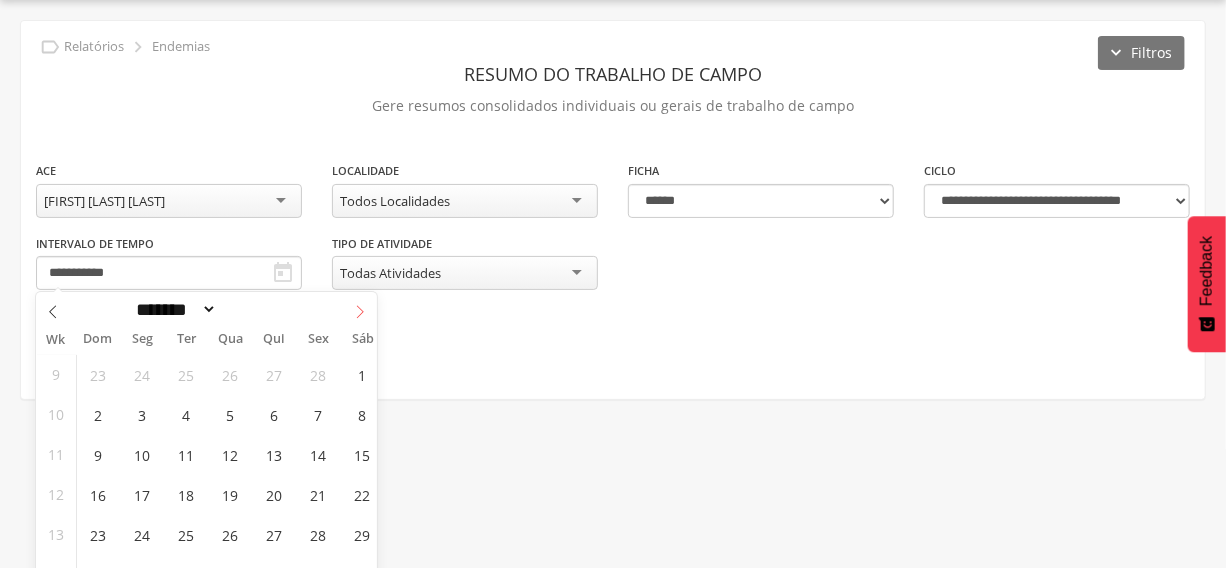 click 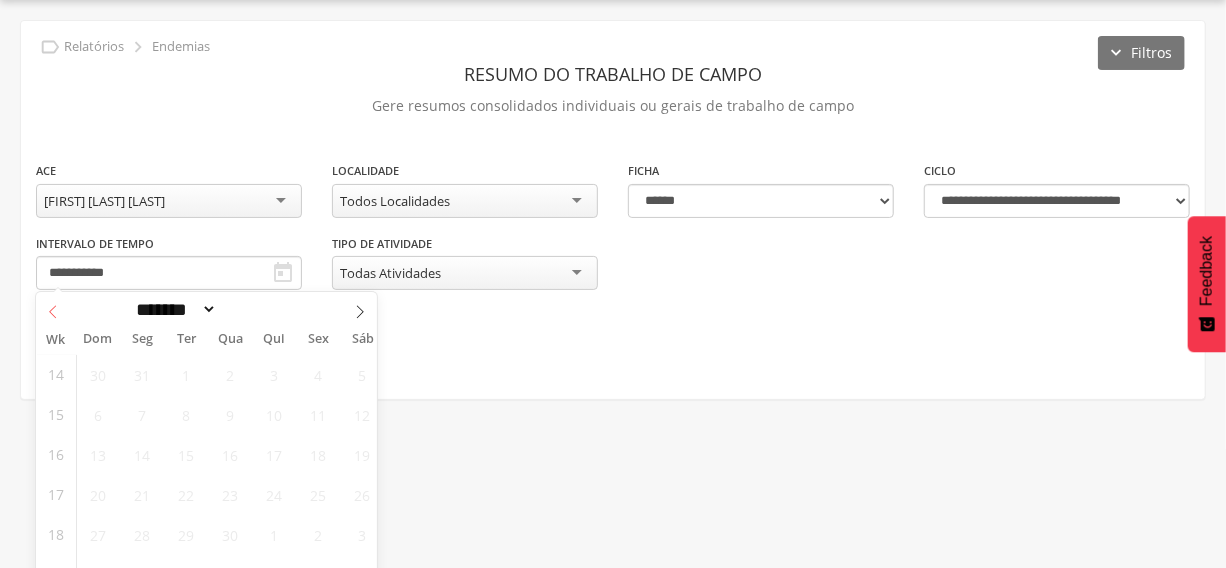click 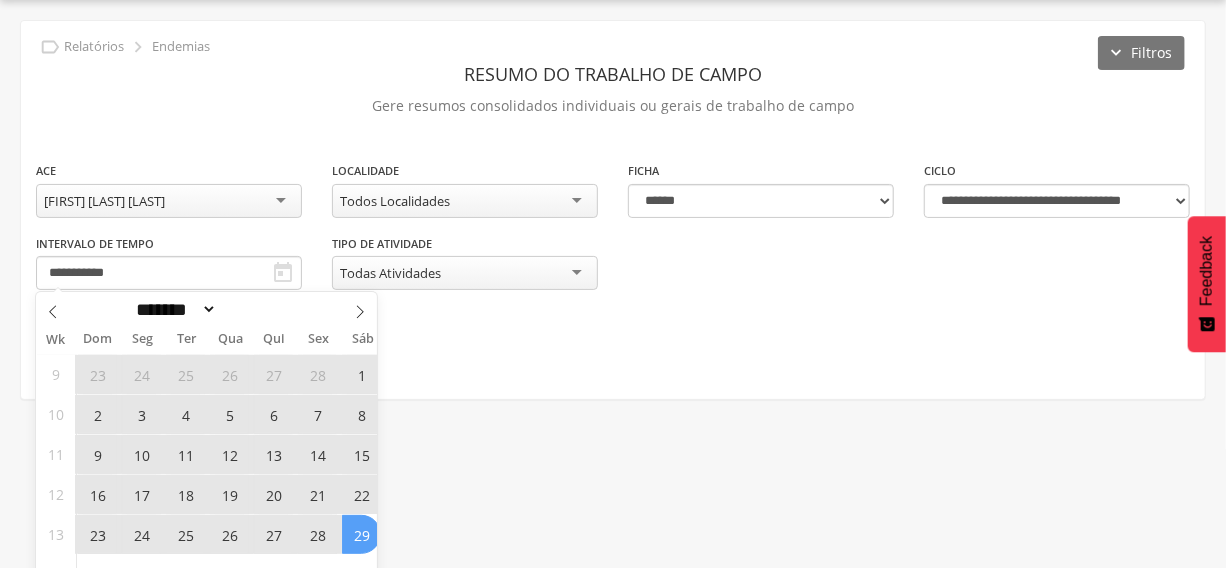 click on "29" at bounding box center (361, 534) 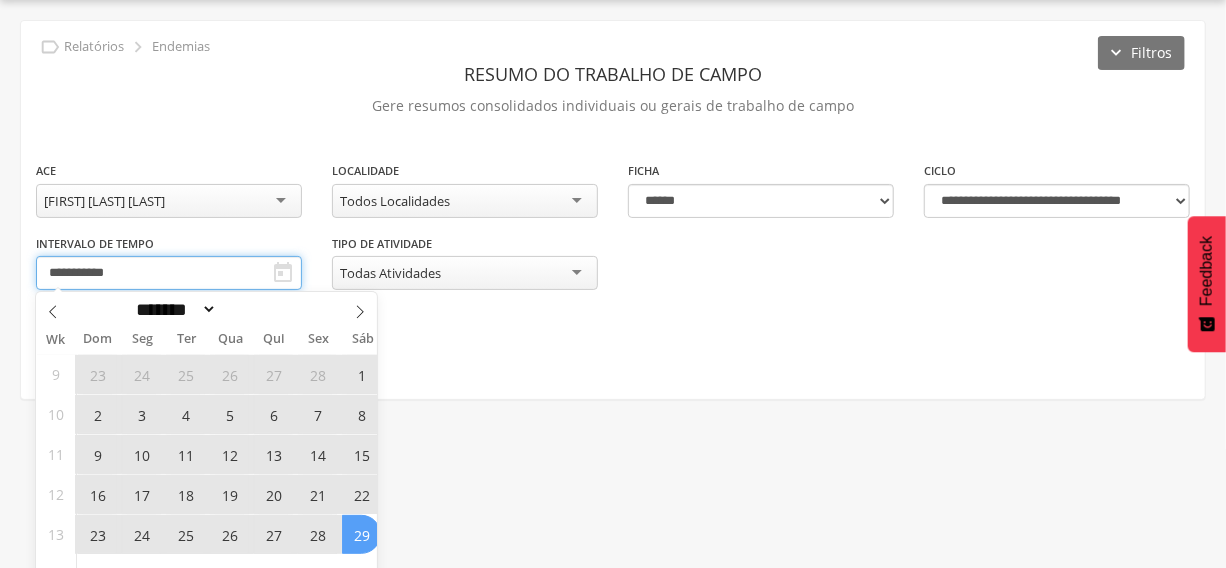 type on "**********" 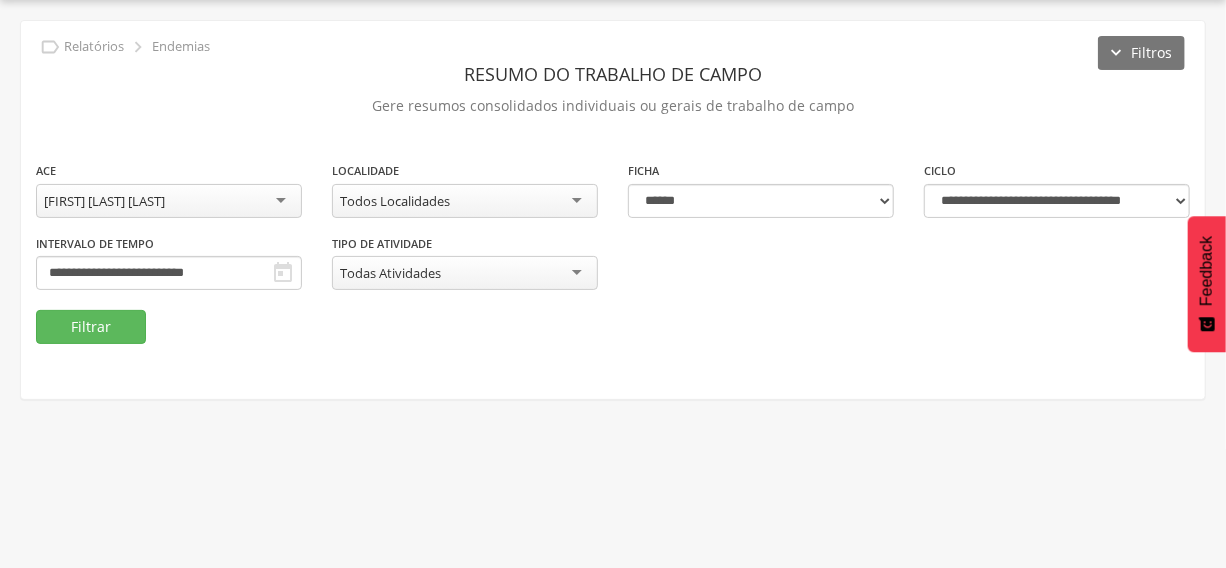 click on "Todos Localidades" at bounding box center [465, 201] 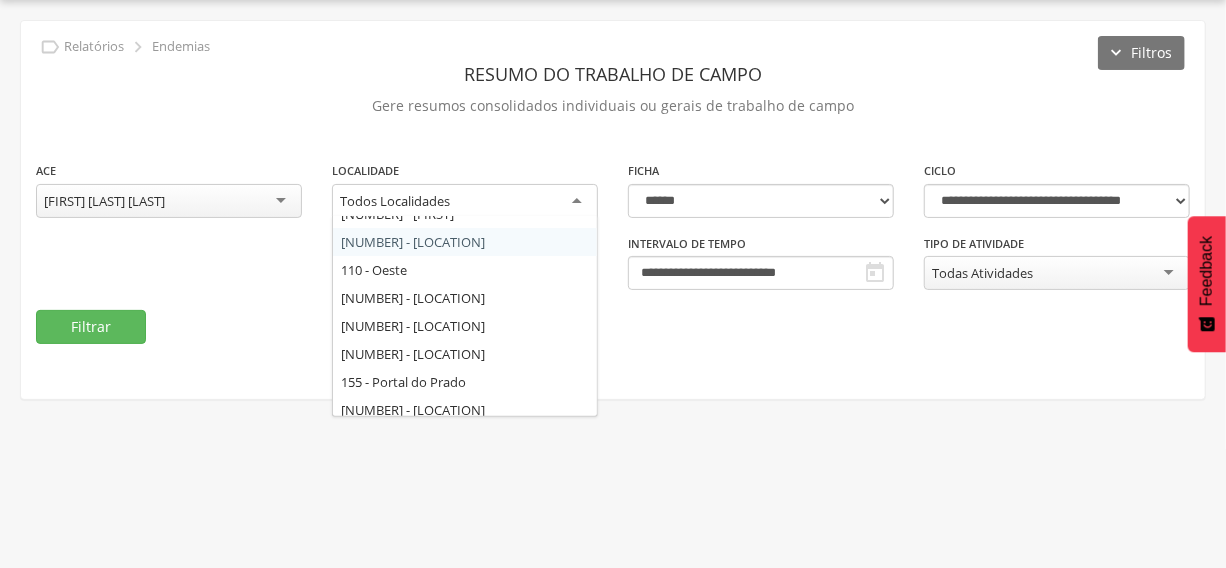 scroll, scrollTop: 272, scrollLeft: 0, axis: vertical 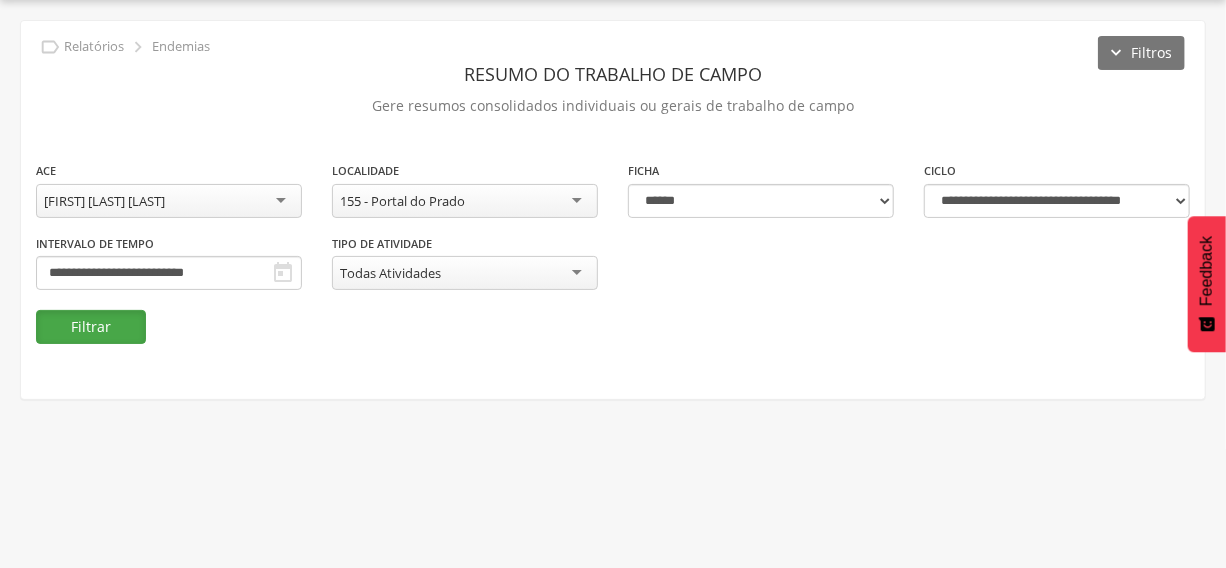 click on "Filtrar" at bounding box center (91, 327) 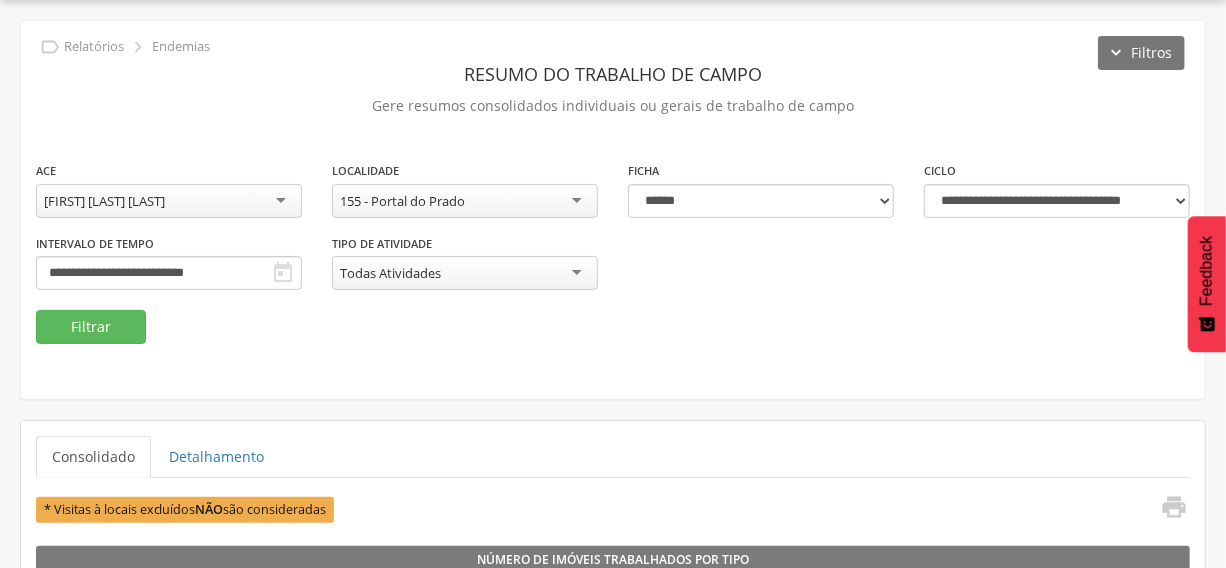 scroll, scrollTop: 423, scrollLeft: 0, axis: vertical 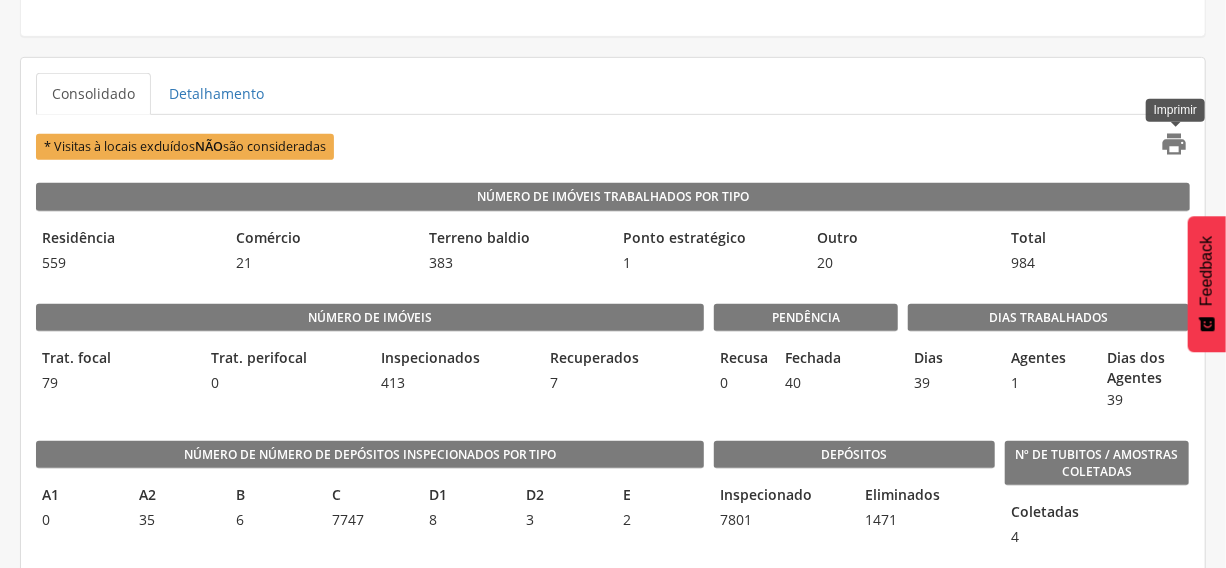 click on "" at bounding box center [1175, 144] 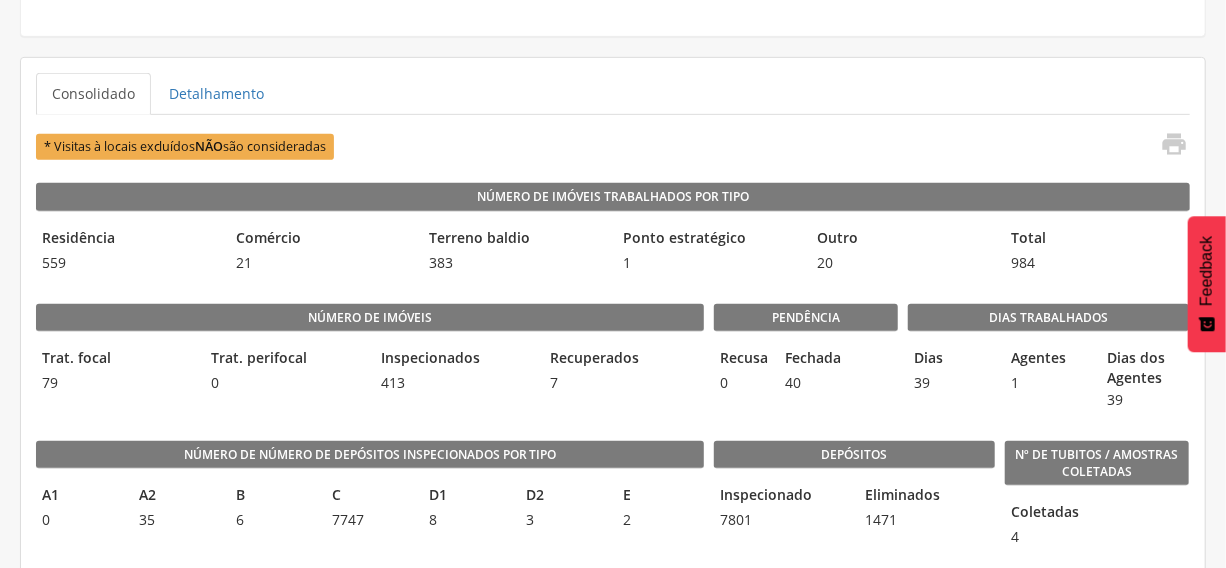 scroll, scrollTop: 0, scrollLeft: 0, axis: both 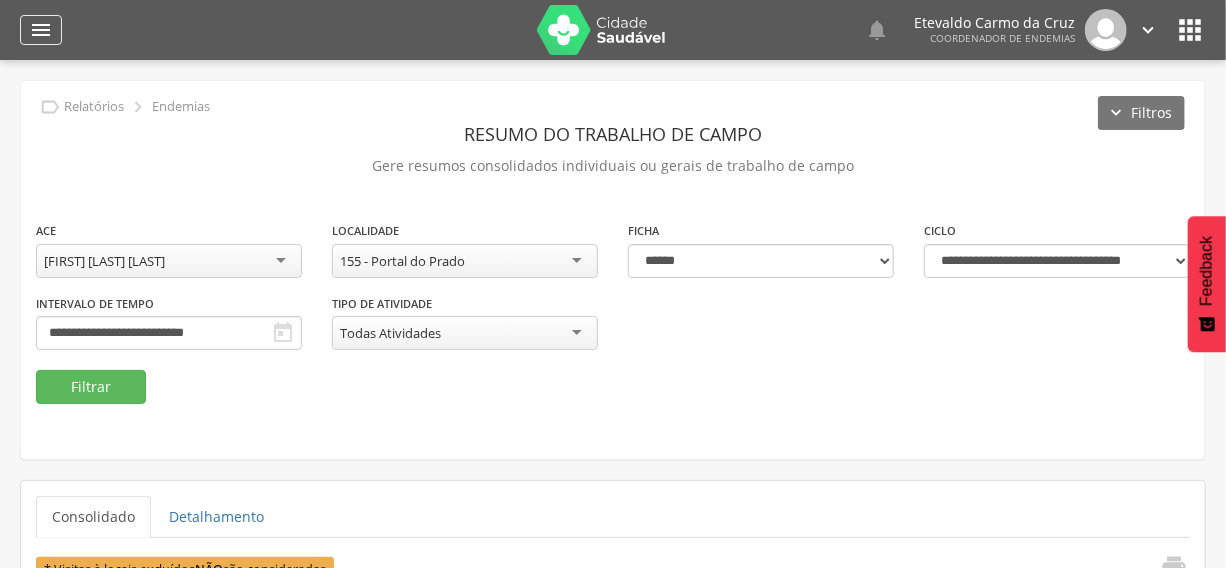 click on "" at bounding box center (41, 30) 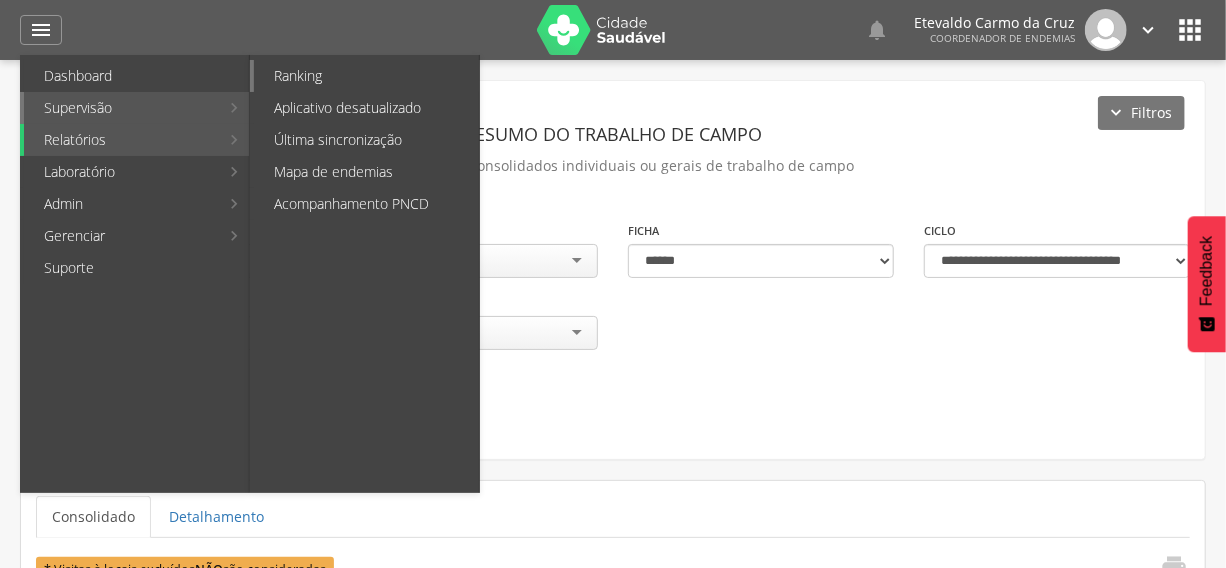 click on "Ranking" at bounding box center (366, 76) 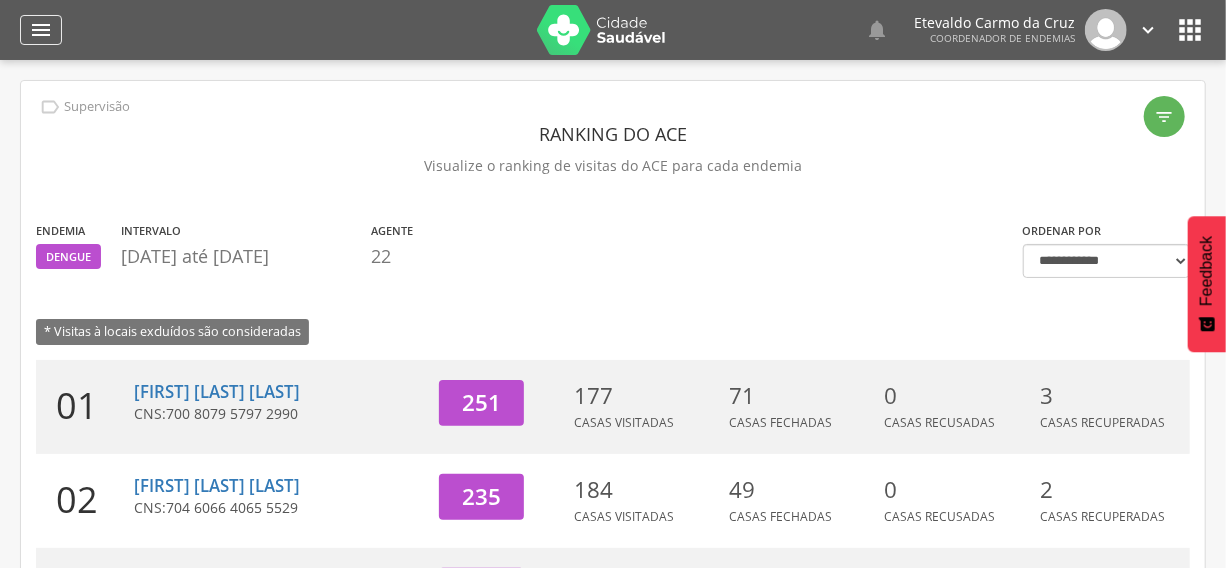 click on "" at bounding box center (41, 30) 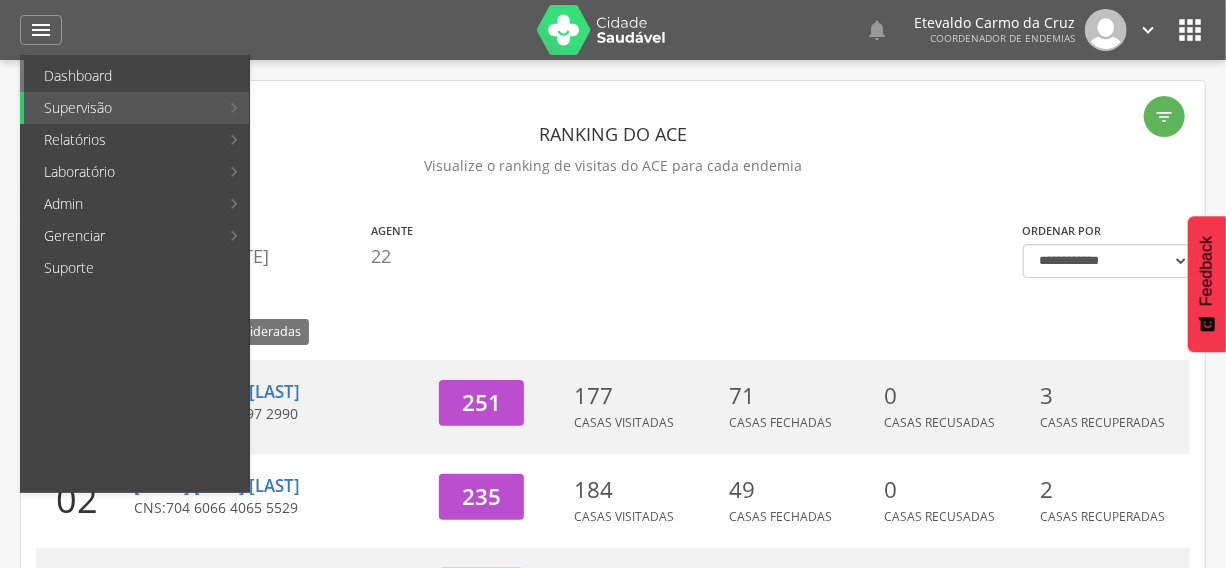 click on "Dashboard" at bounding box center (136, 76) 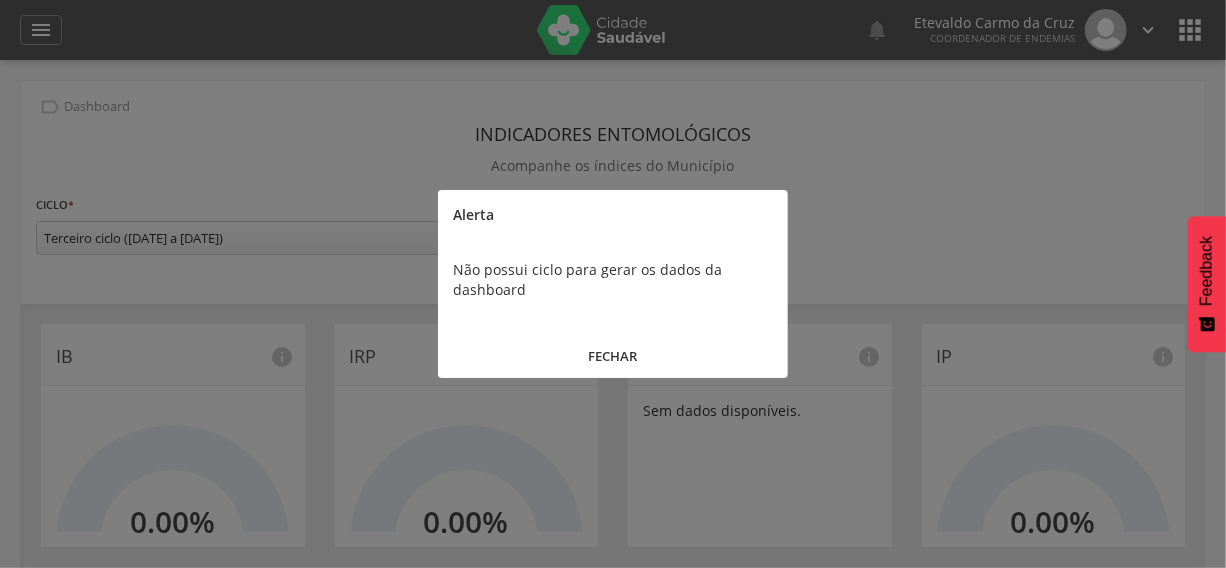 click on "FECHAR" at bounding box center (613, 356) 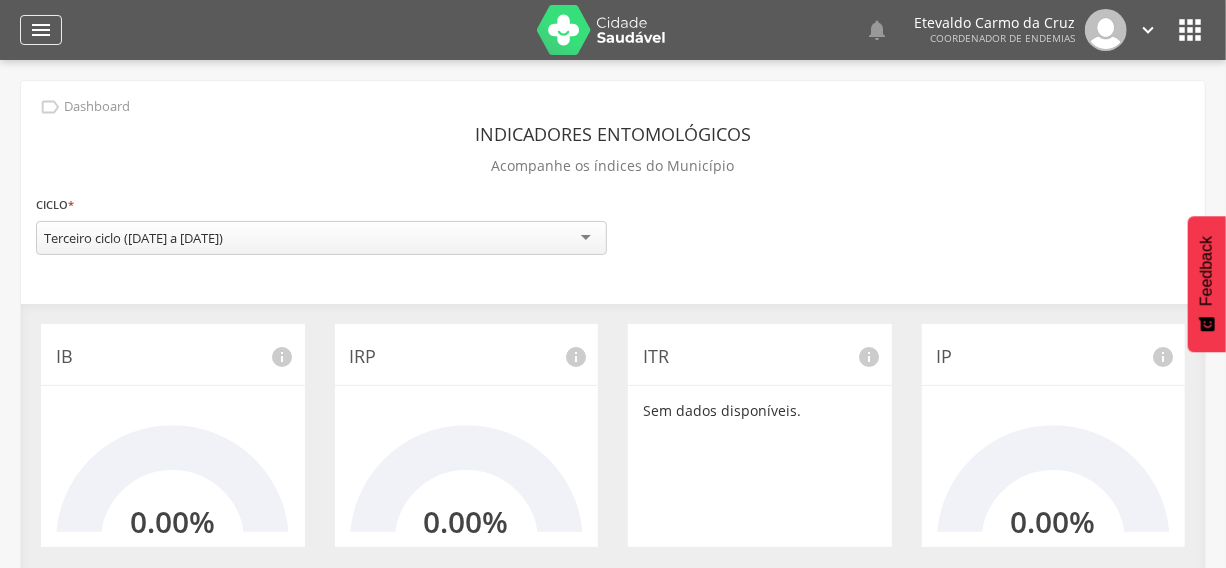 click on "" at bounding box center (41, 30) 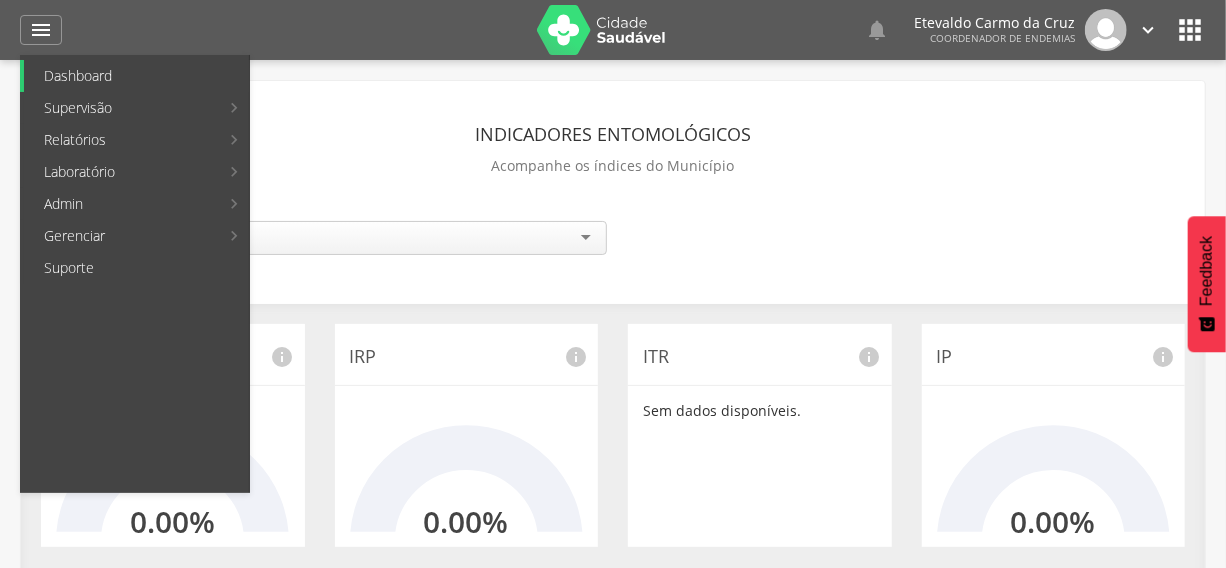 click on "Dashboard" at bounding box center [136, 76] 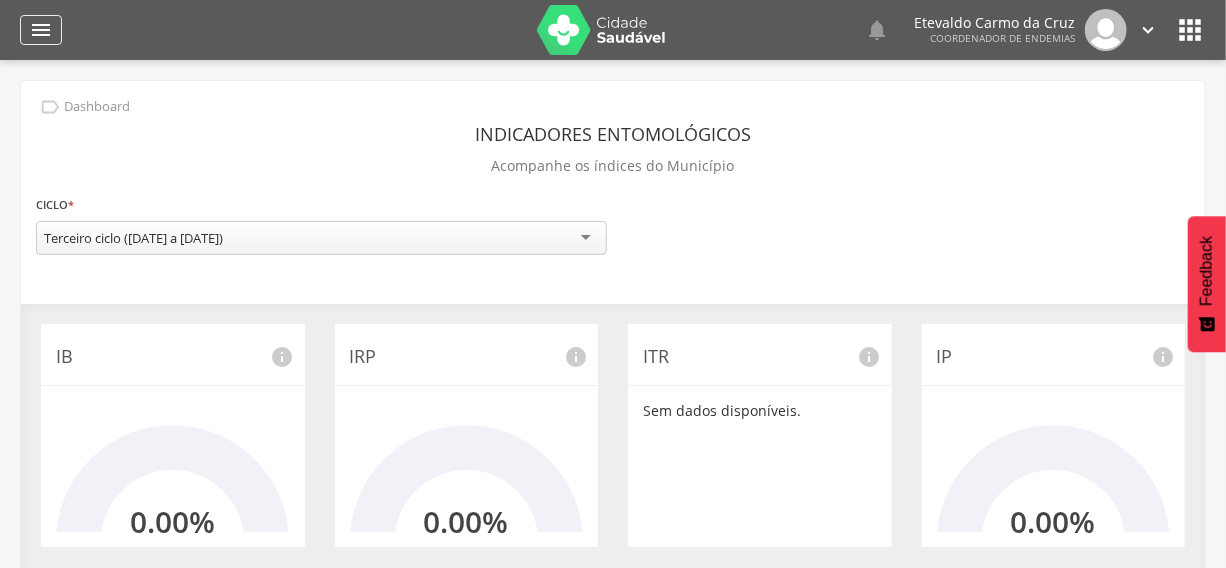 click on "" at bounding box center (41, 30) 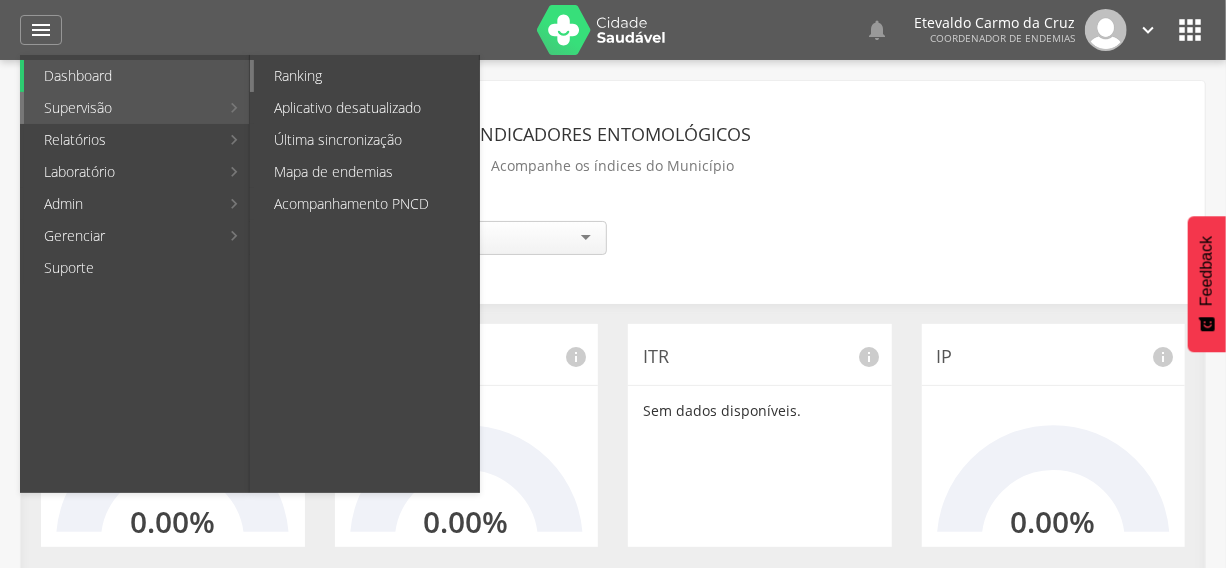 click on "Ranking" at bounding box center (366, 76) 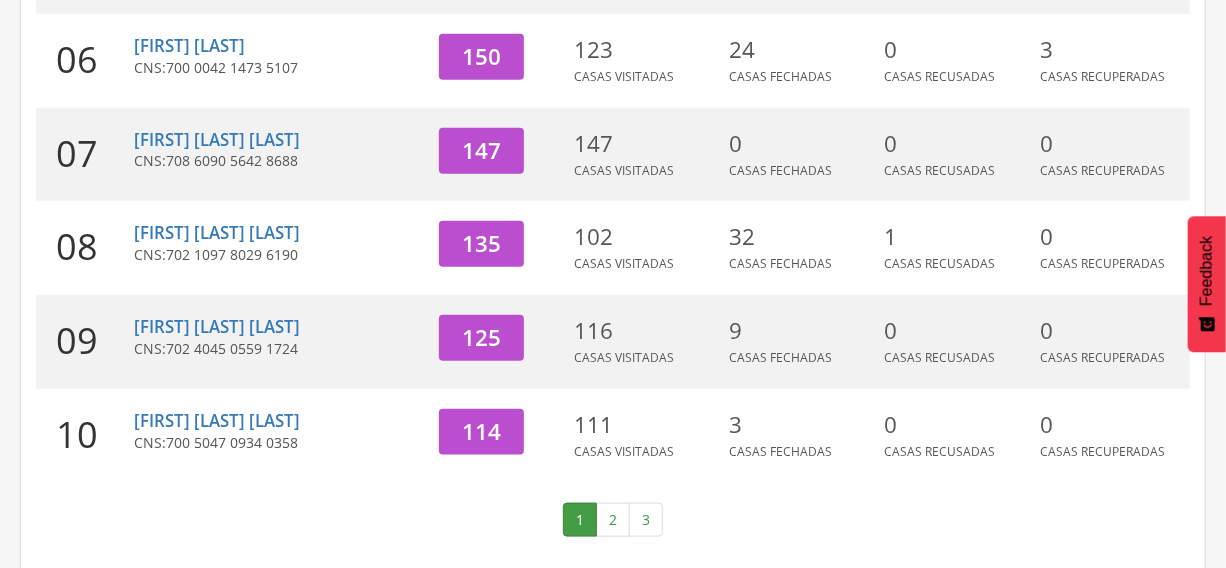 scroll, scrollTop: 820, scrollLeft: 0, axis: vertical 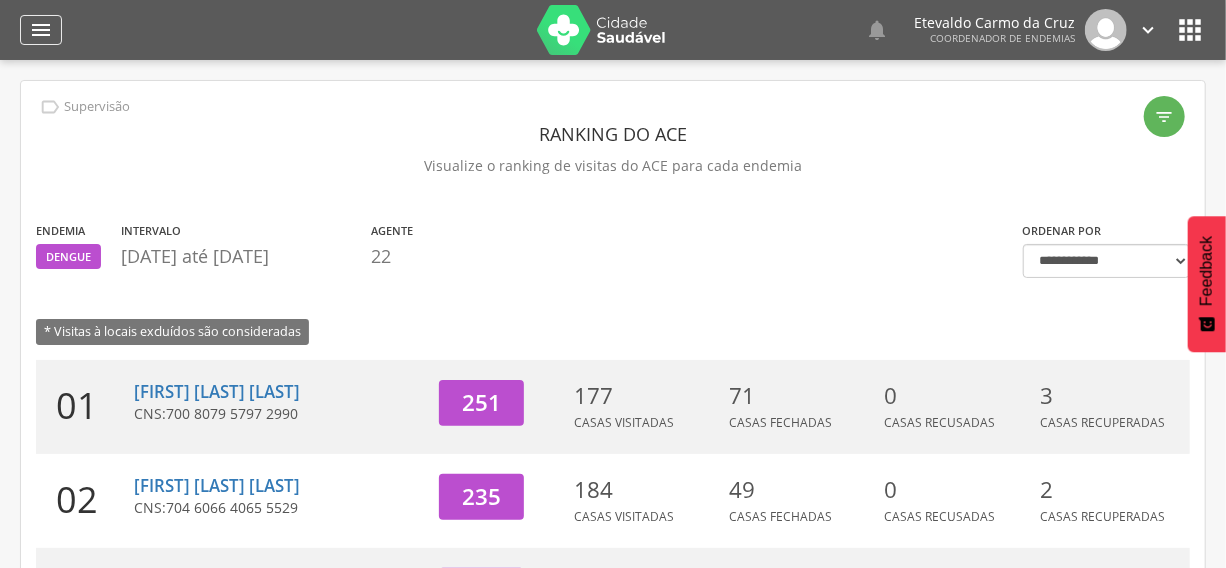 click on "" at bounding box center (41, 30) 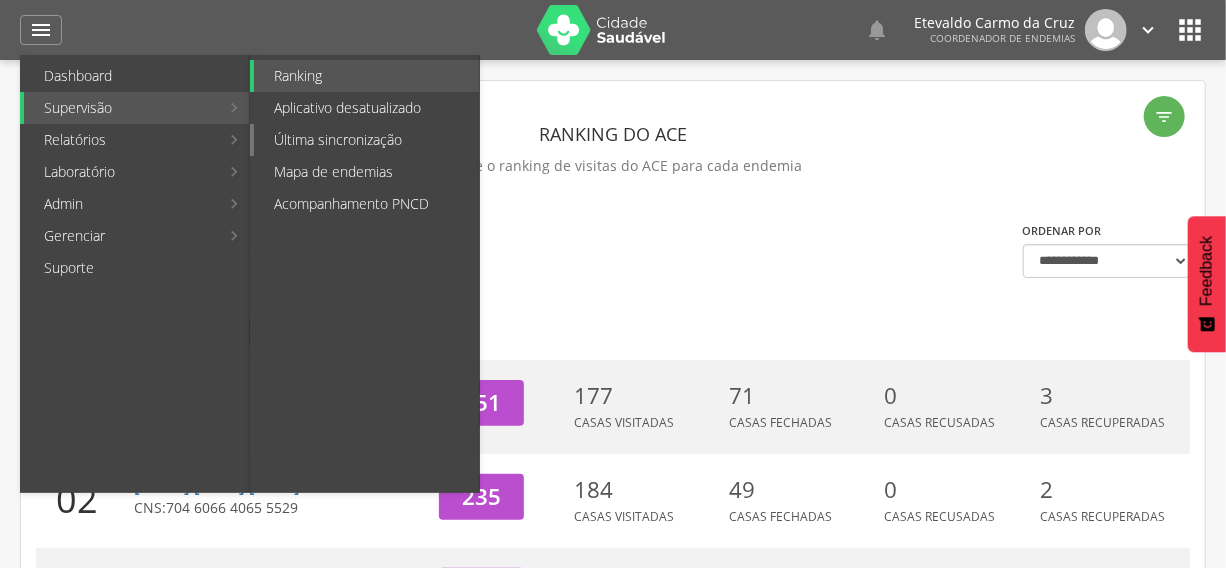 click on "Última sincronização" at bounding box center (366, 140) 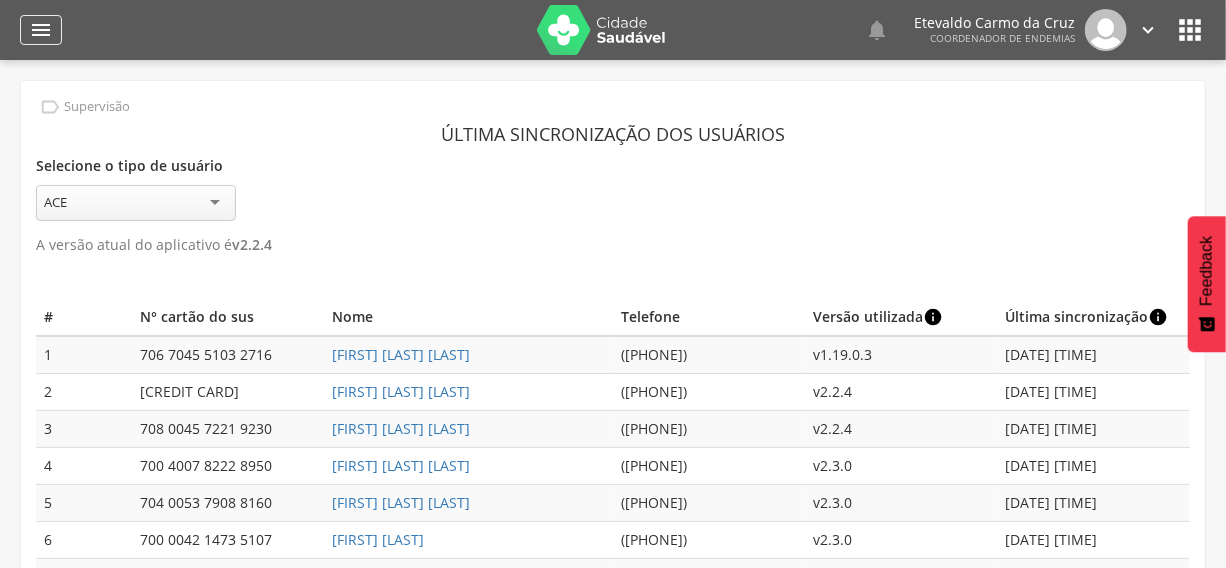 click on "" at bounding box center (41, 30) 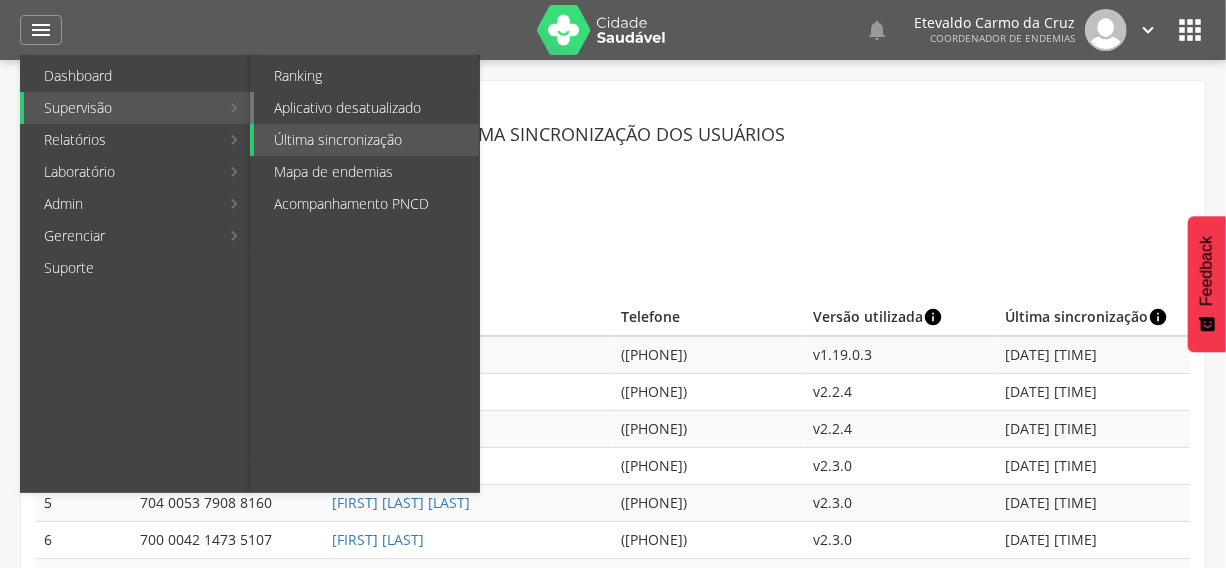click on "Aplicativo desatualizado" at bounding box center [366, 108] 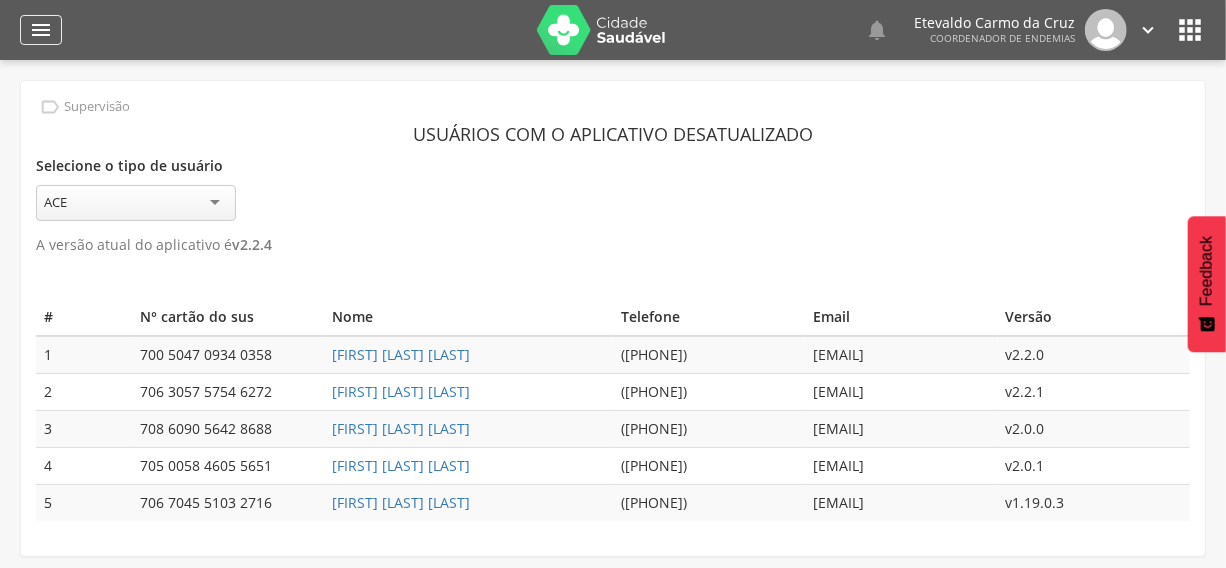 click on "" at bounding box center (41, 30) 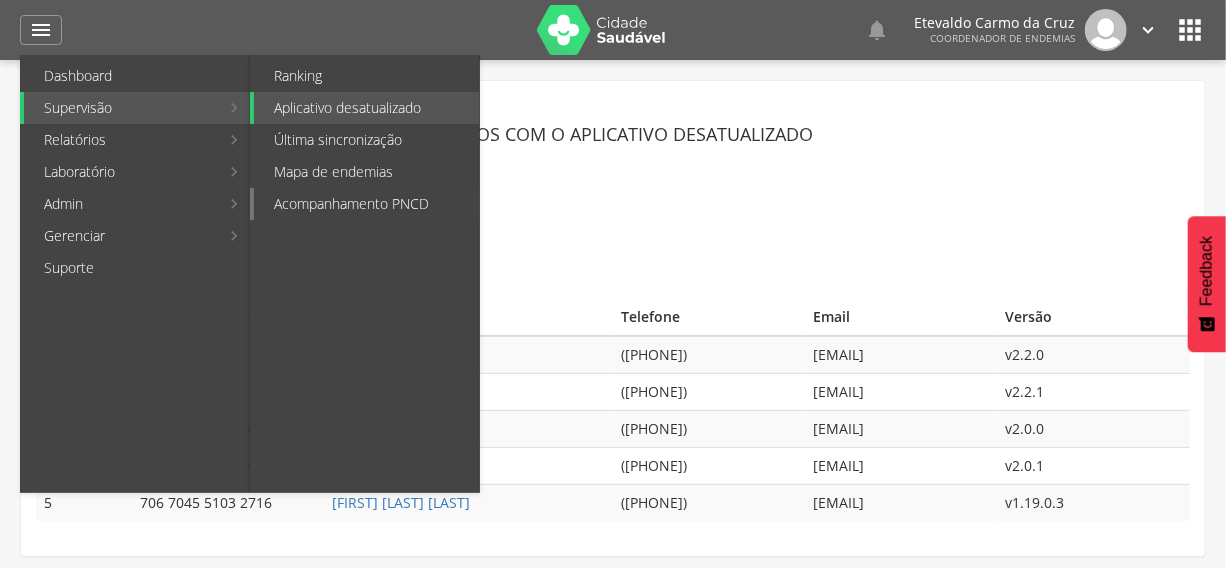 click on "Acompanhamento PNCD" at bounding box center (366, 204) 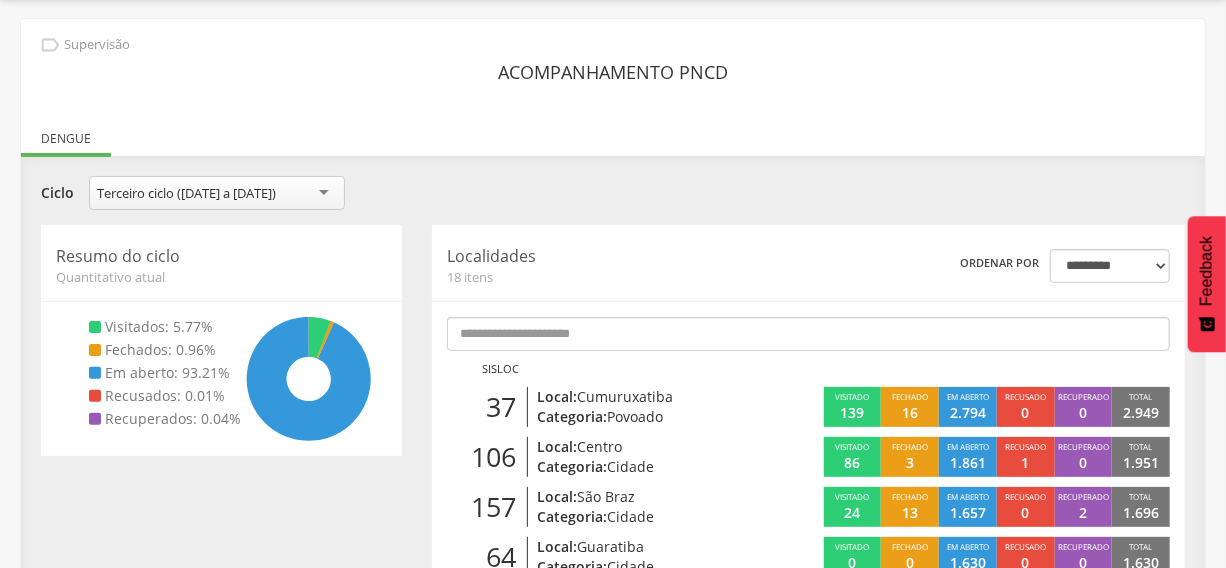 scroll, scrollTop: 70, scrollLeft: 0, axis: vertical 